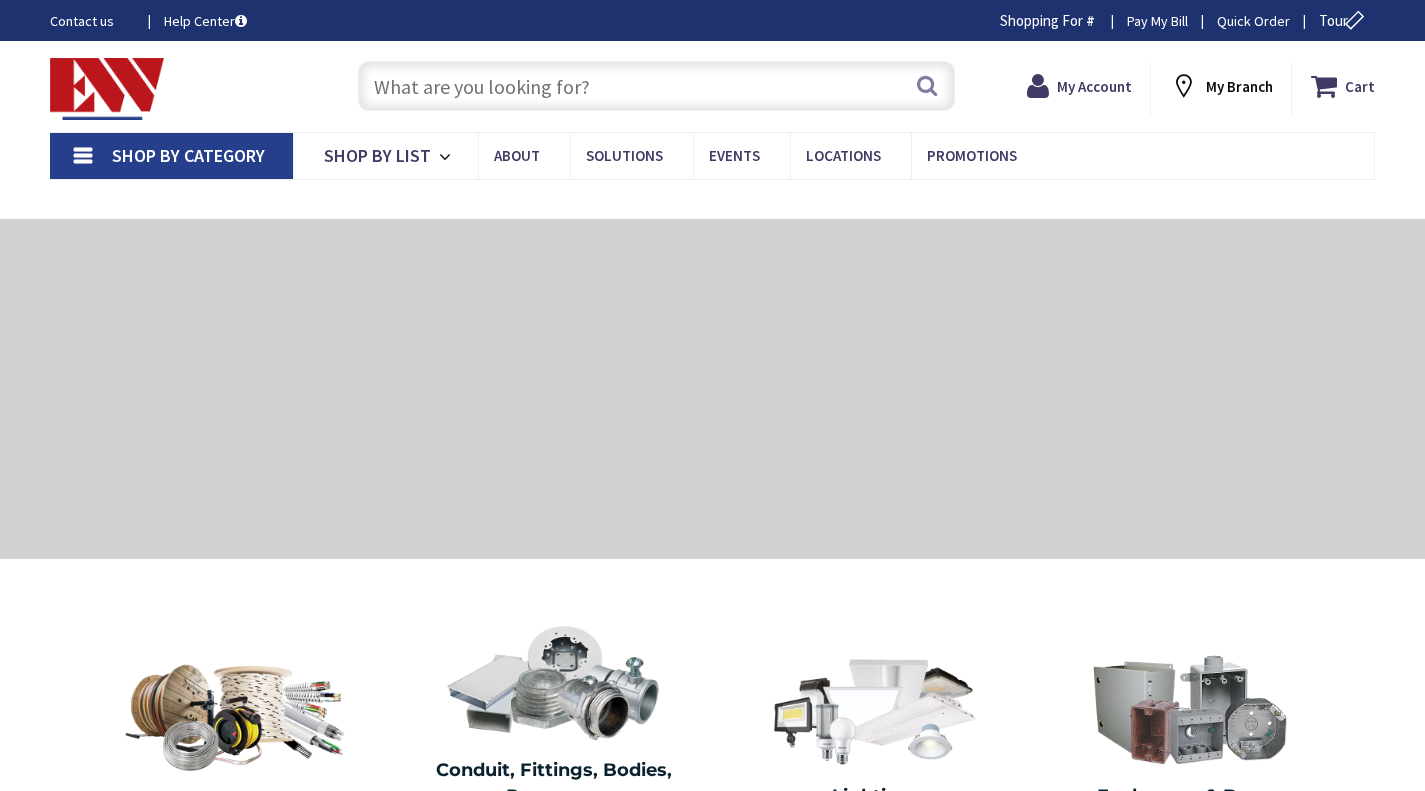 scroll, scrollTop: 0, scrollLeft: 0, axis: both 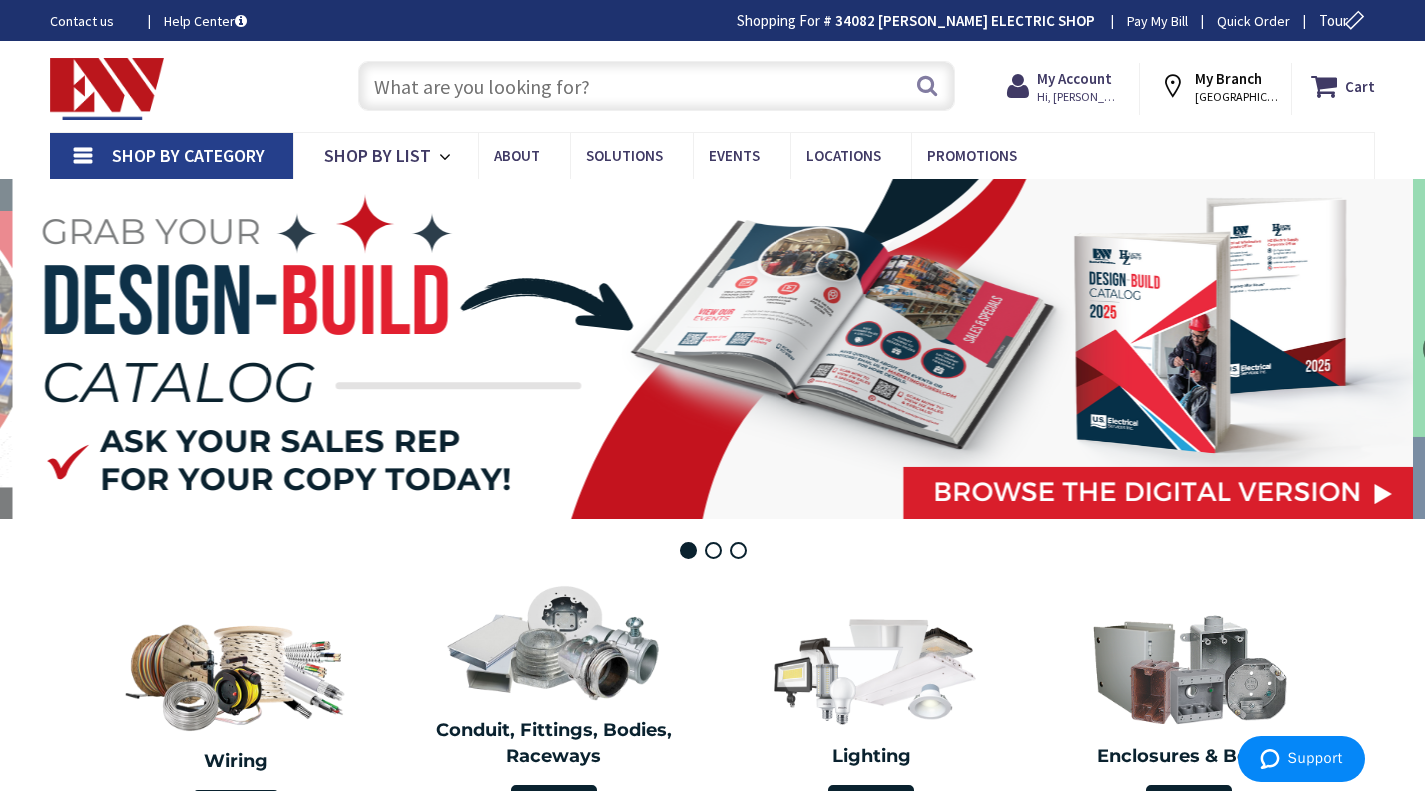 click on "Toggle Nav" at bounding box center [184, 86] 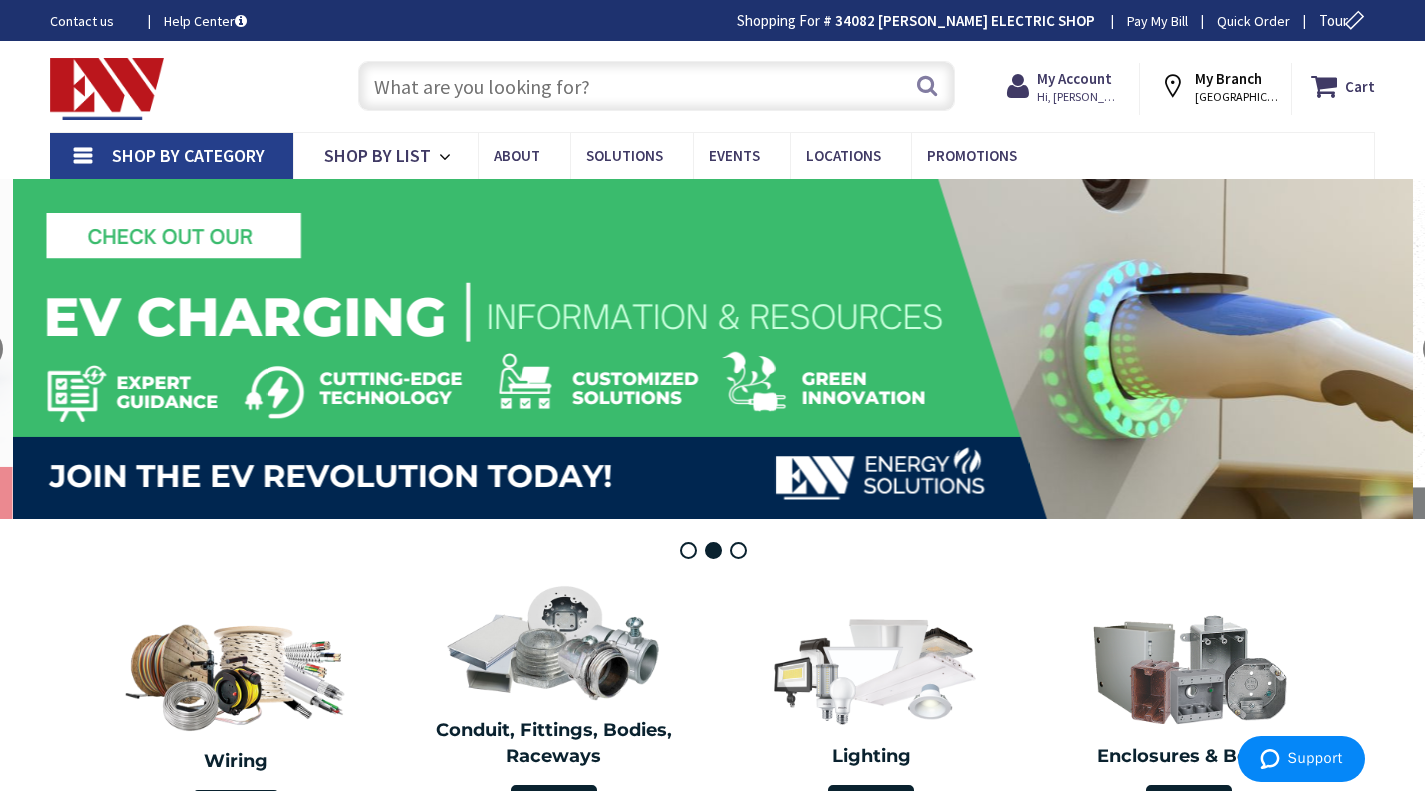 click on "Toggle Nav" at bounding box center (184, 86) 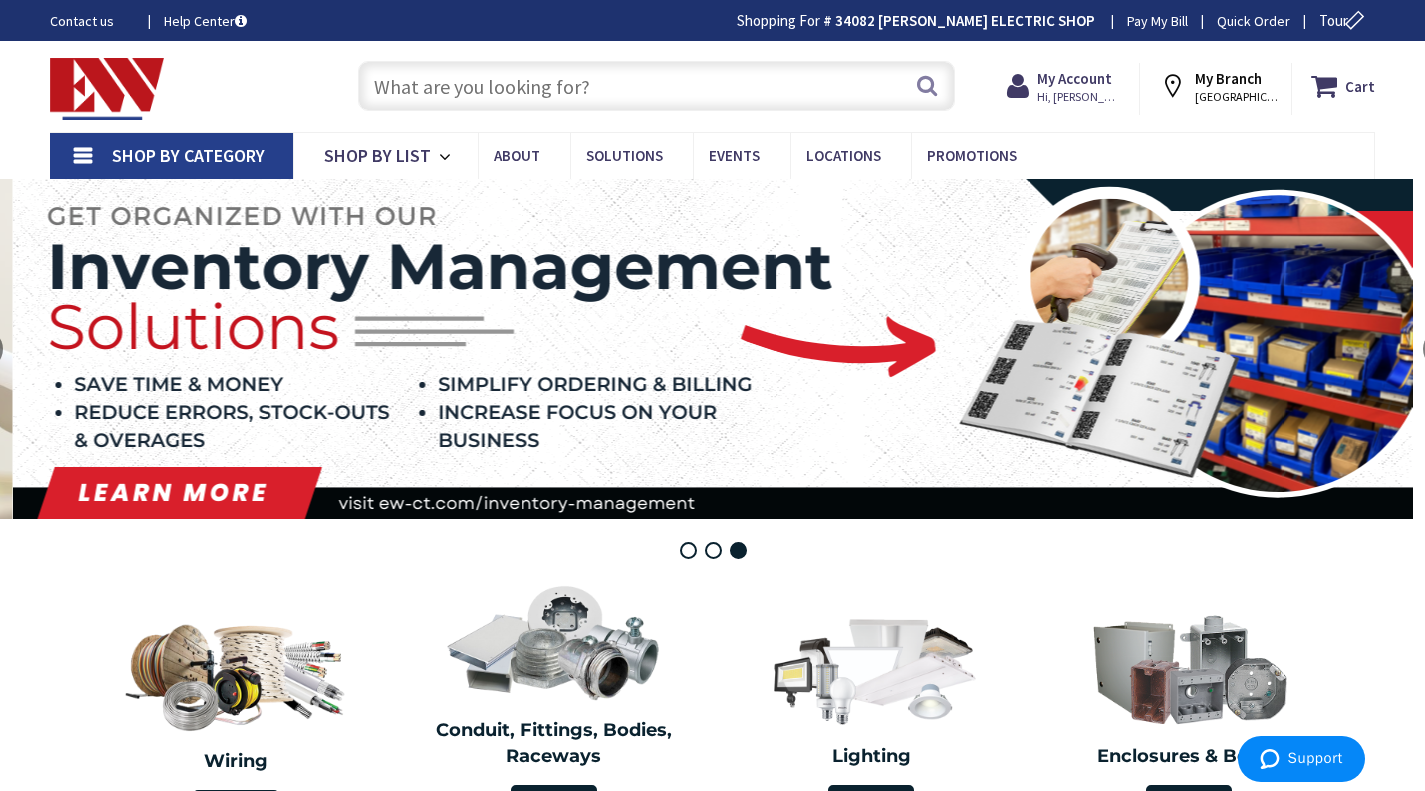click at bounding box center [656, 86] 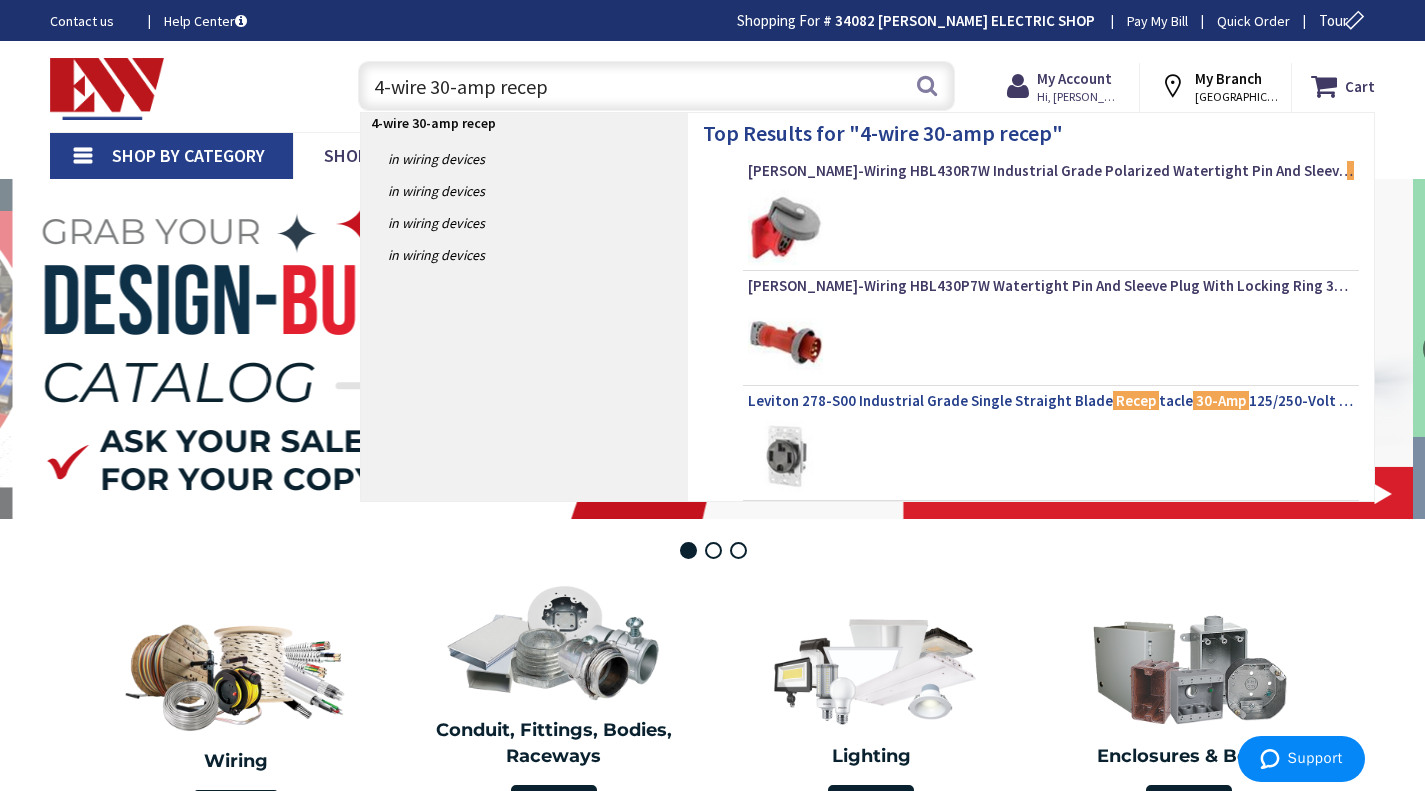 type on "4-wire 30-amp recep" 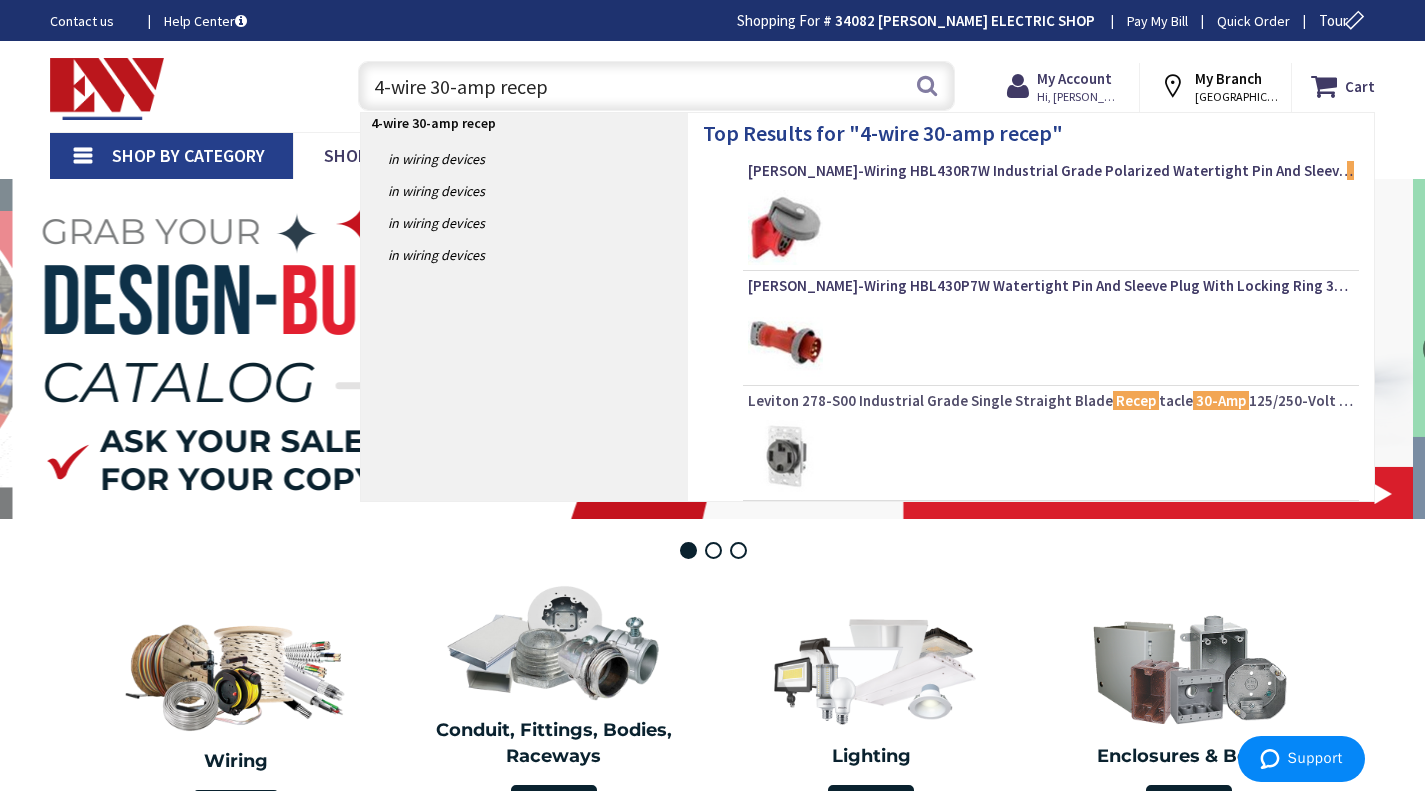 click on "Leviton 278-S00 Industrial Grade Single Straight Blade  Recep tacle  30-Amp  125/250-Volt NEMA 14-30R Black" at bounding box center [1051, 401] 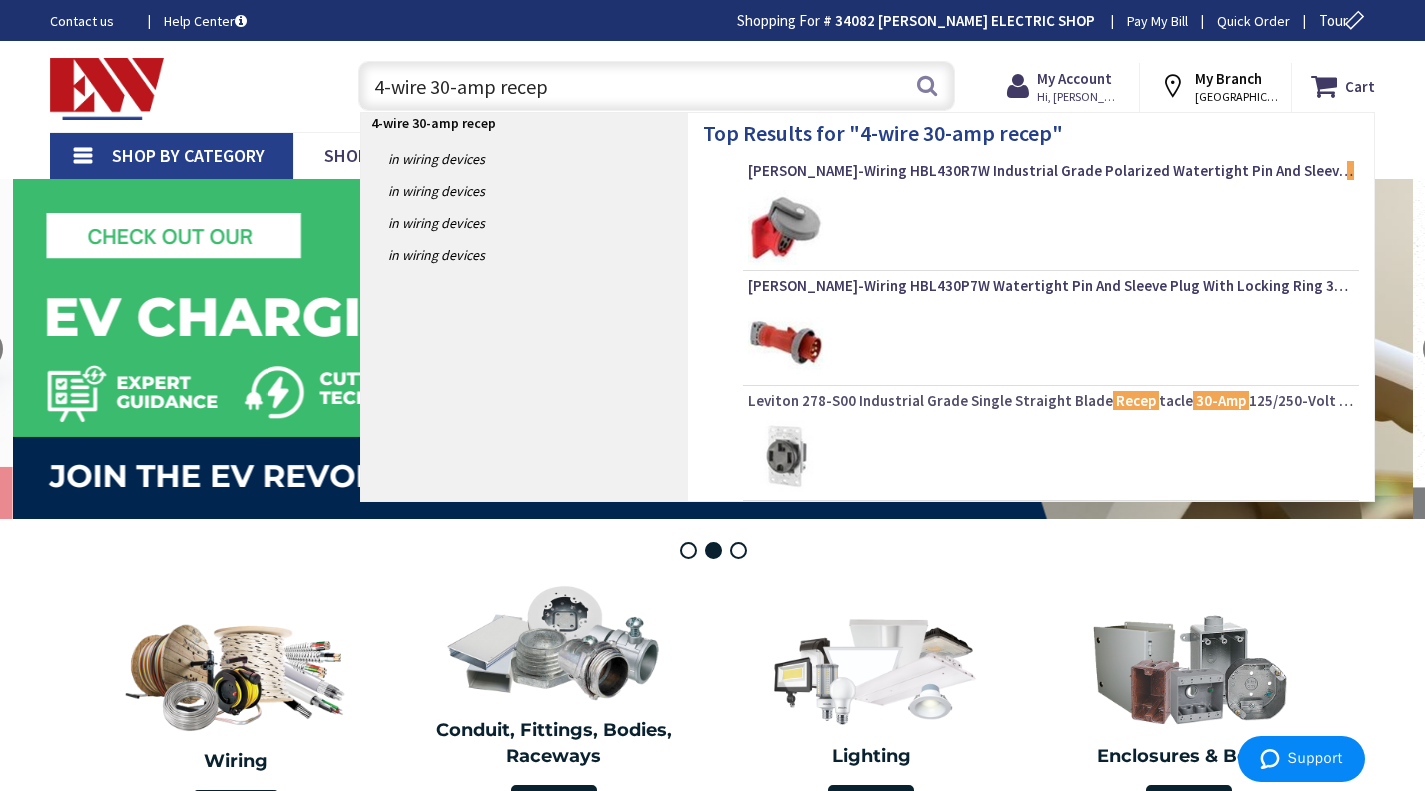click on "Leviton 278-S00 Industrial Grade Single Straight Blade  Recep tacle  30-Amp  125/250-Volt NEMA 14-30R Black" at bounding box center (1051, 401) 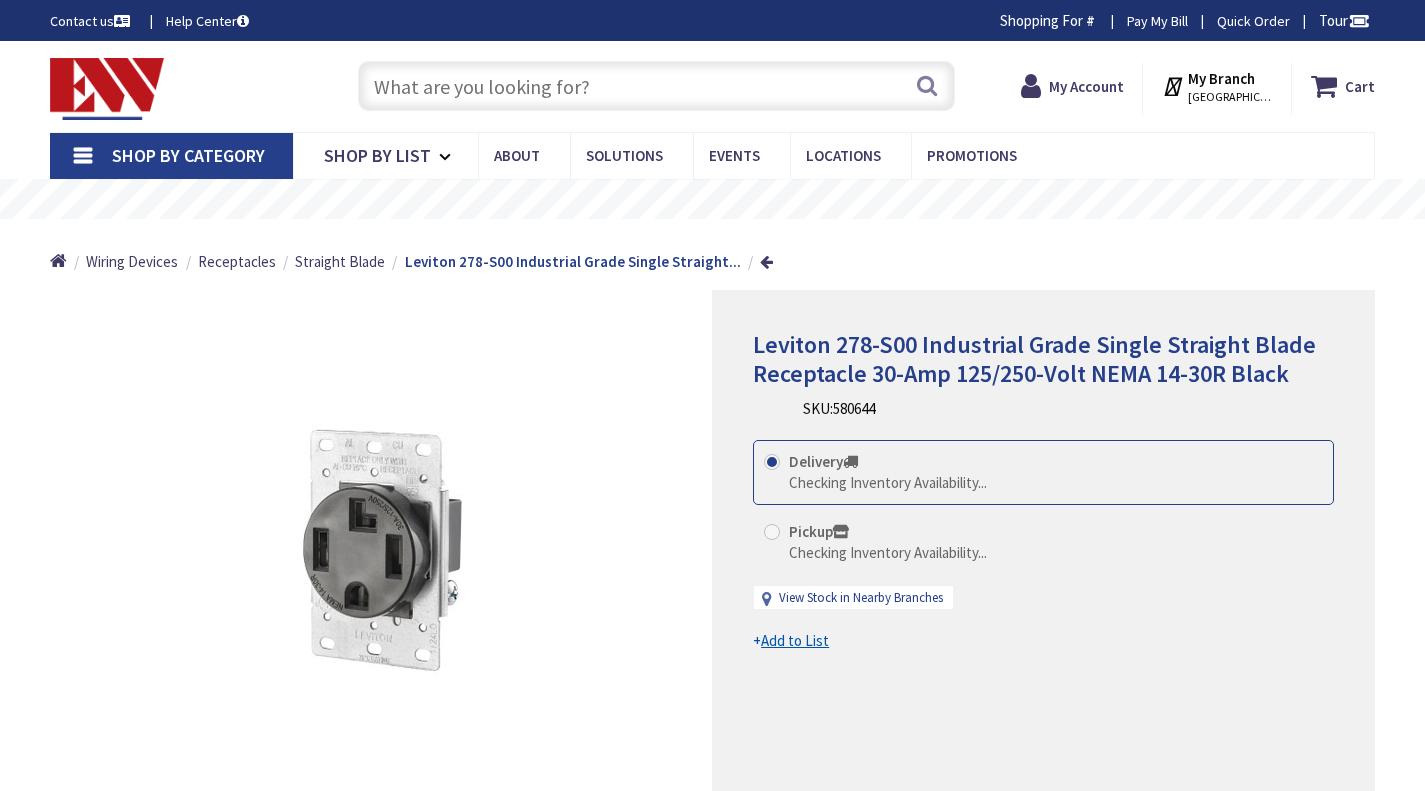 scroll, scrollTop: 0, scrollLeft: 0, axis: both 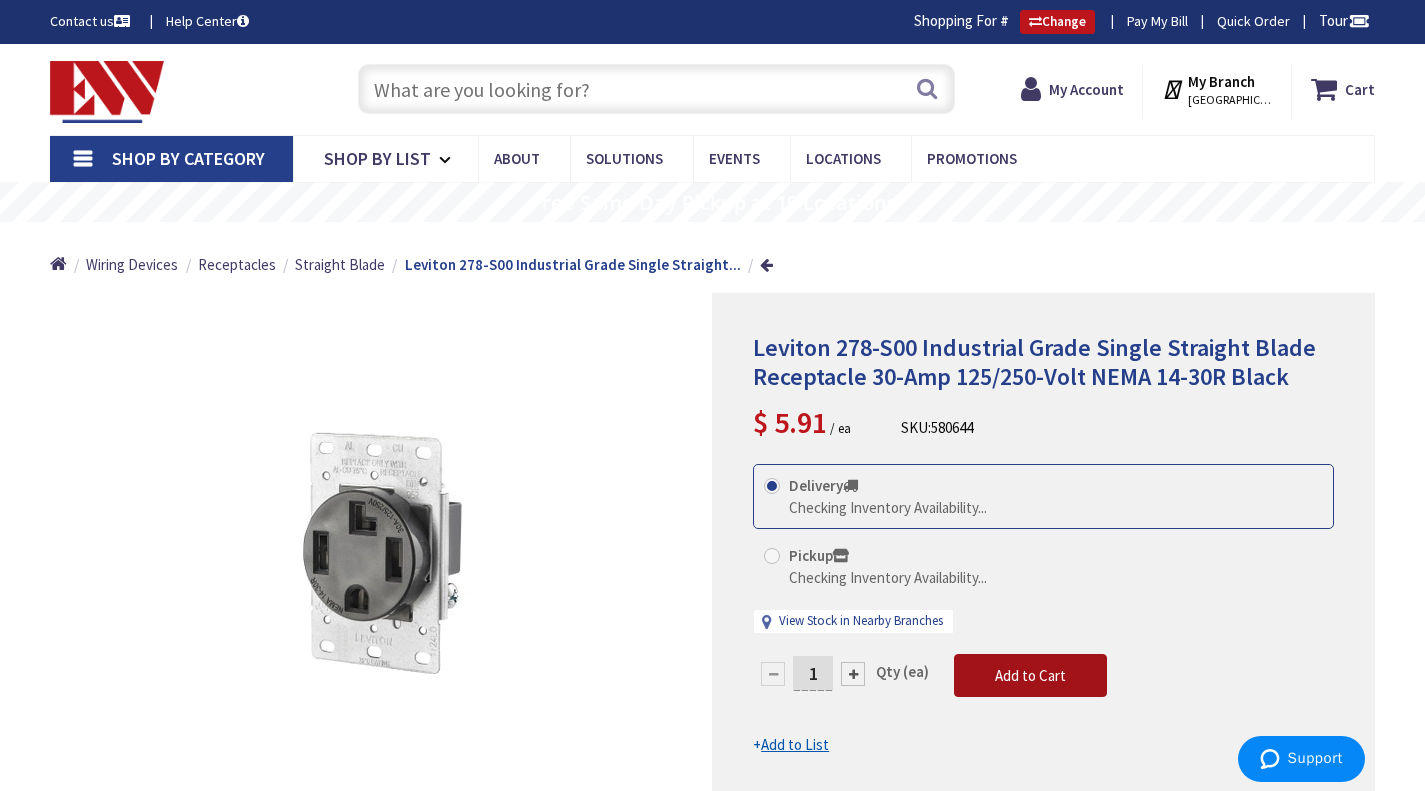 click on "Add to Cart" at bounding box center [1030, 675] 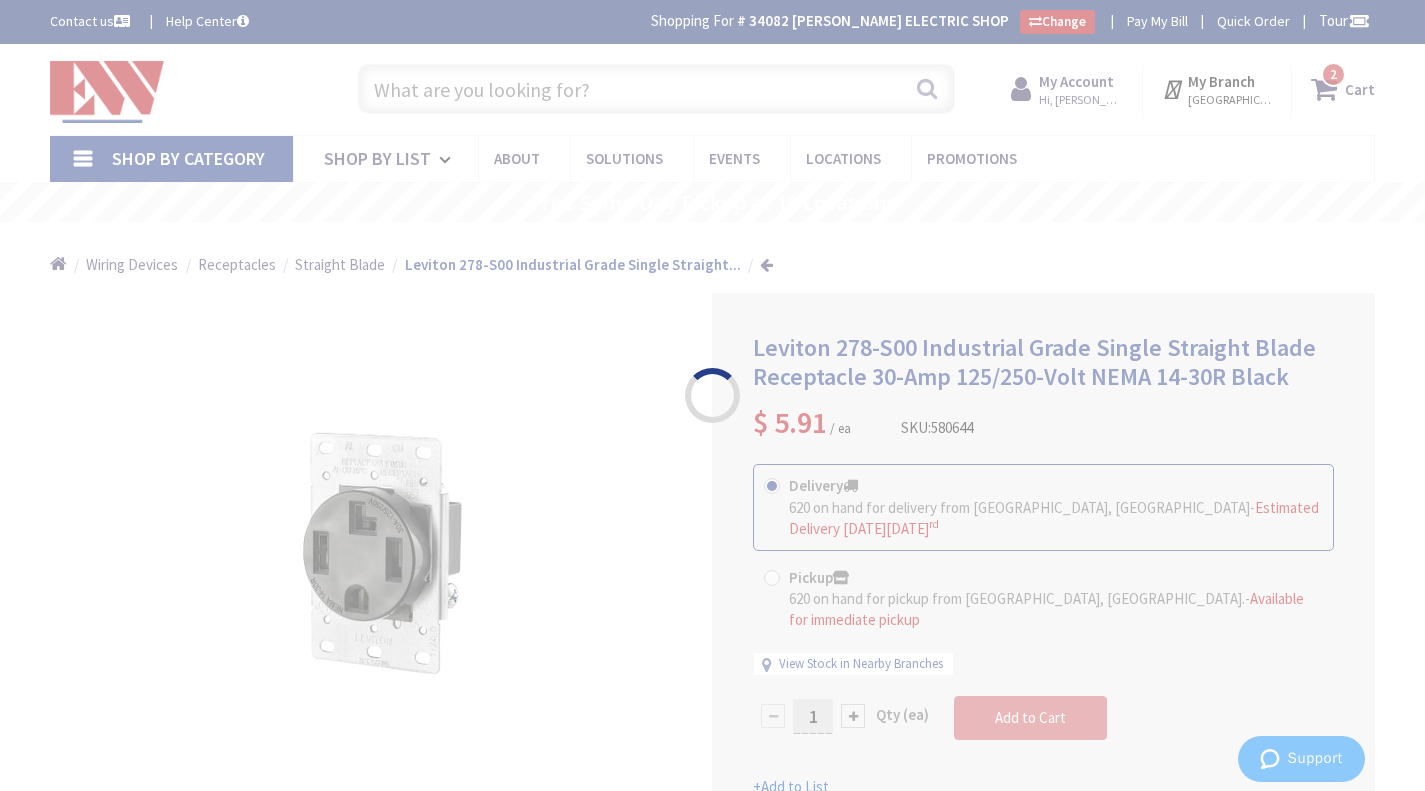 scroll, scrollTop: 0, scrollLeft: 0, axis: both 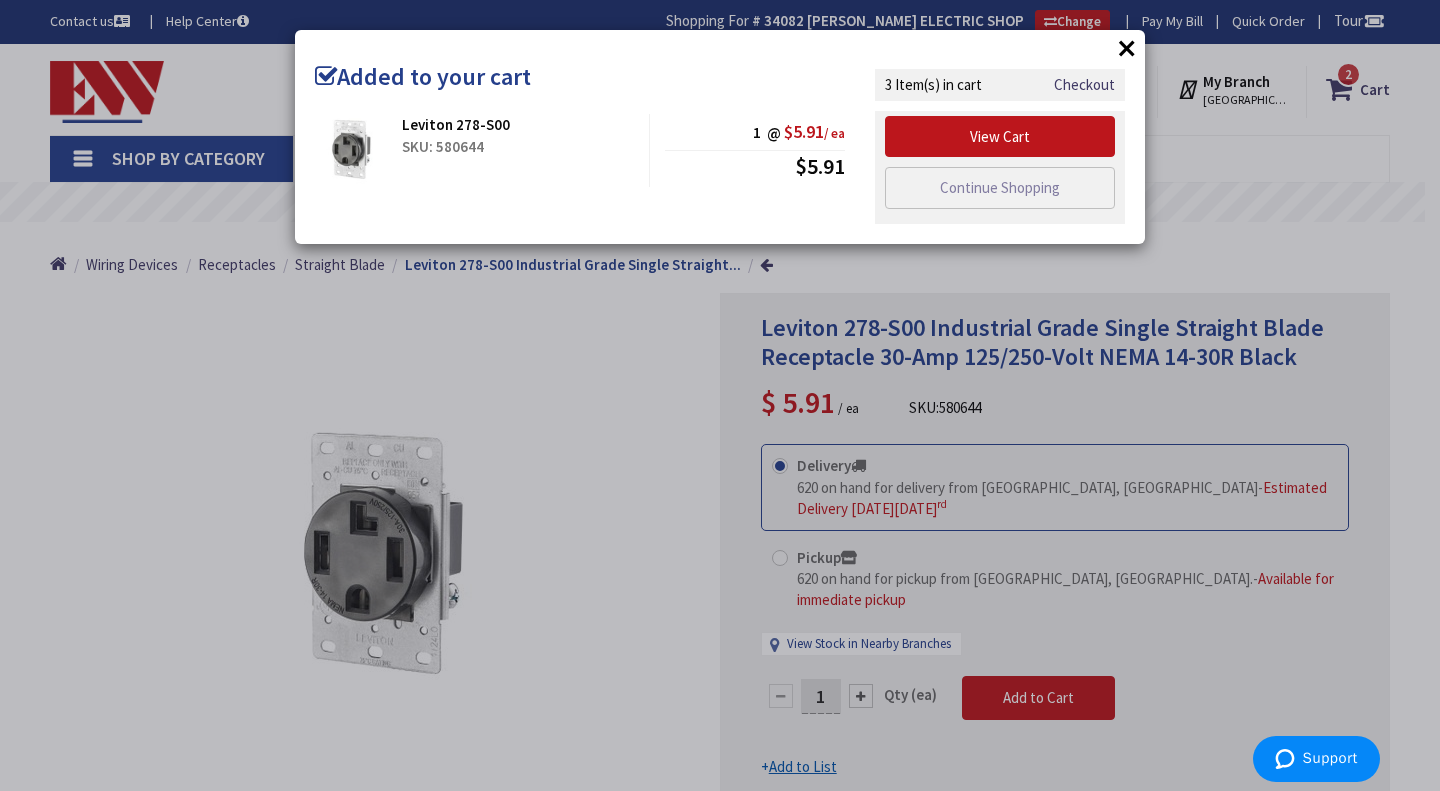 click on "×
Added to your cart
Leviton 278-S00
SKU: 580644
1  @
$5.91  / ea
$5.91" at bounding box center [720, 395] 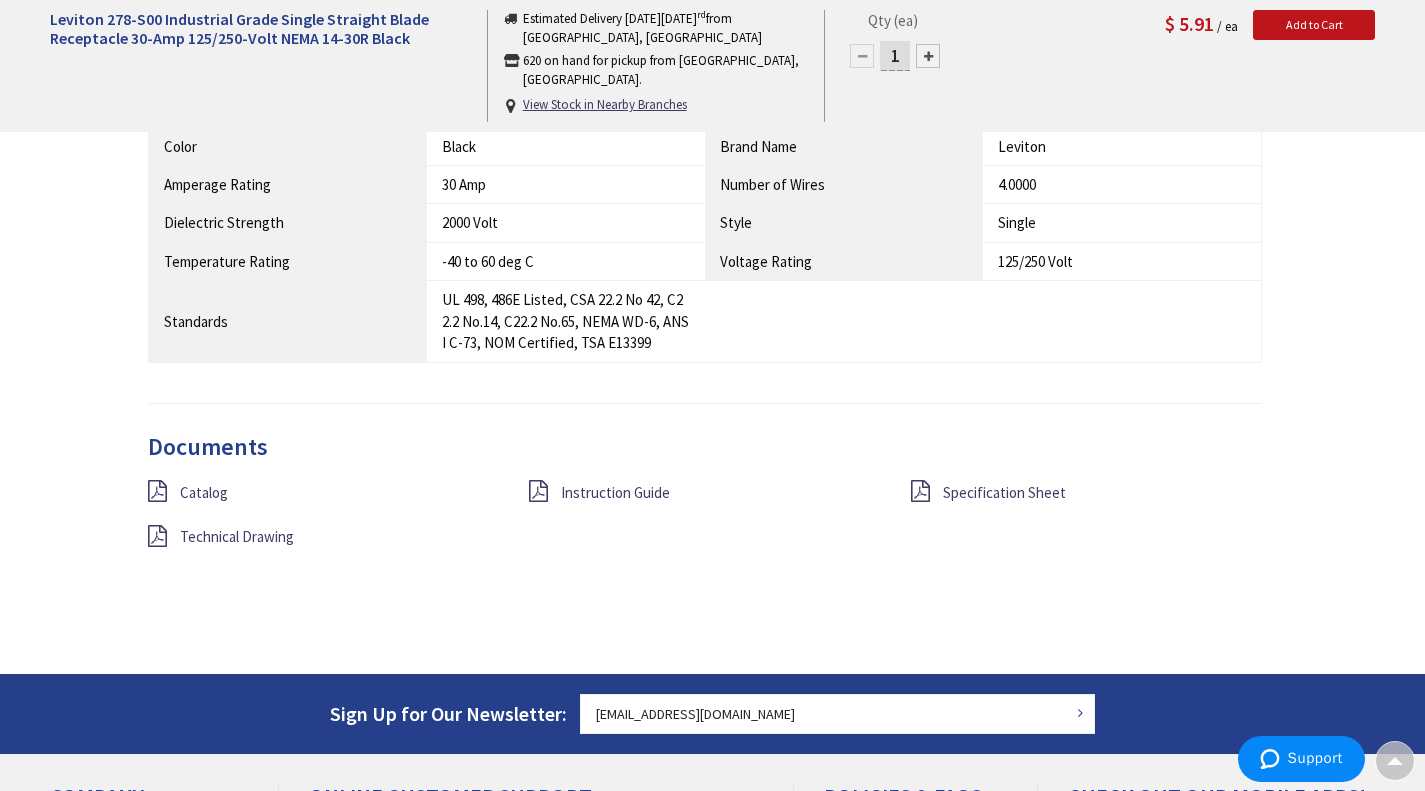 scroll, scrollTop: 1800, scrollLeft: 0, axis: vertical 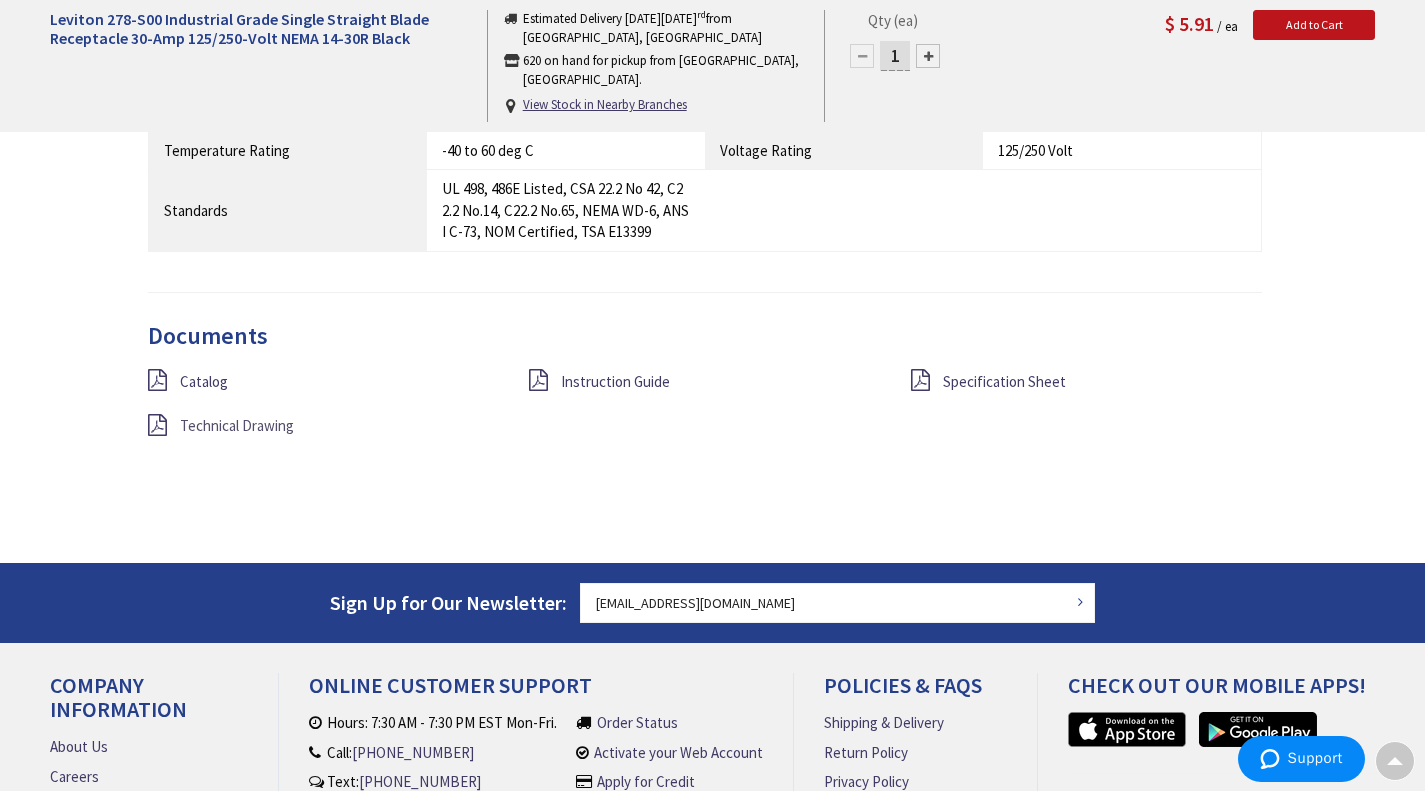 click on "Technical Drawing" at bounding box center (237, 425) 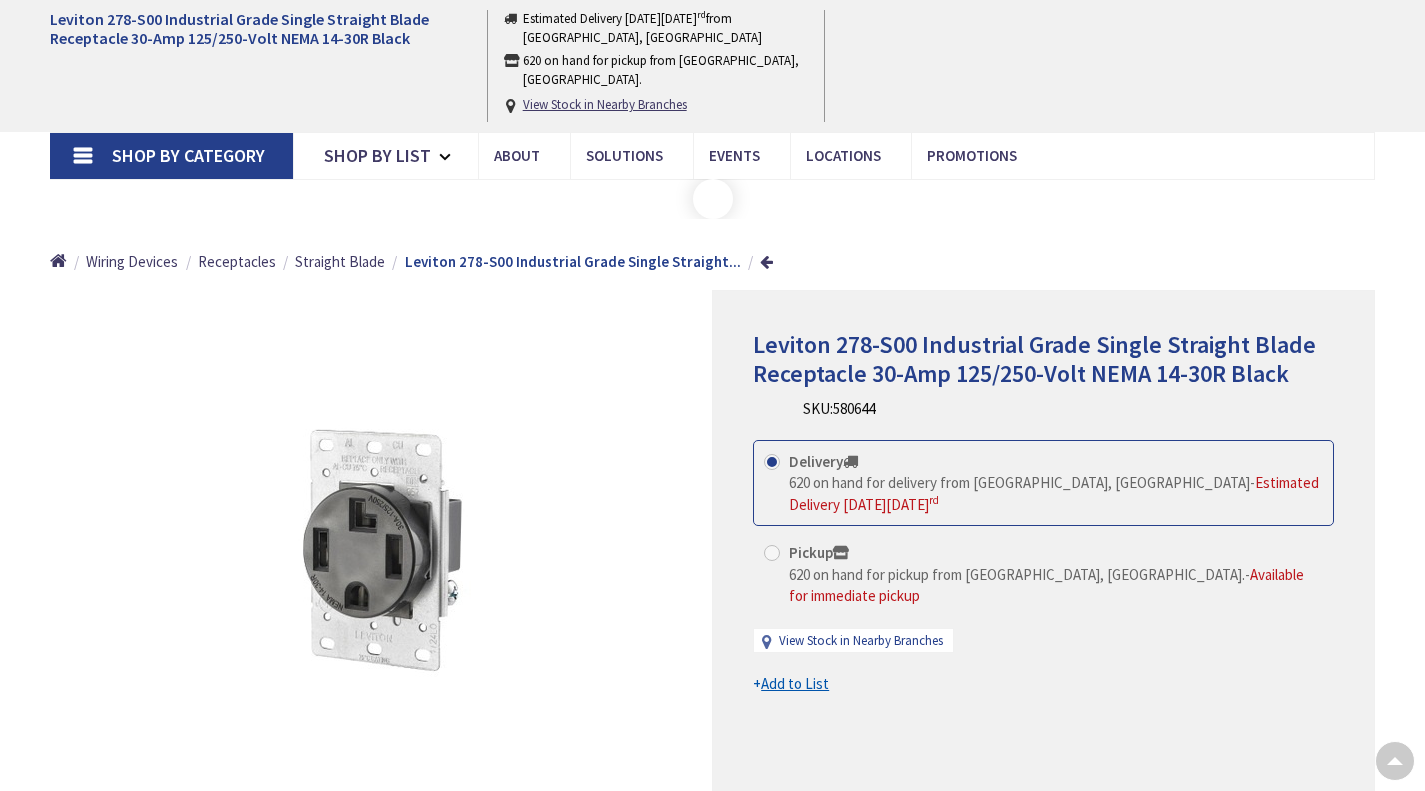 scroll, scrollTop: 1786, scrollLeft: 0, axis: vertical 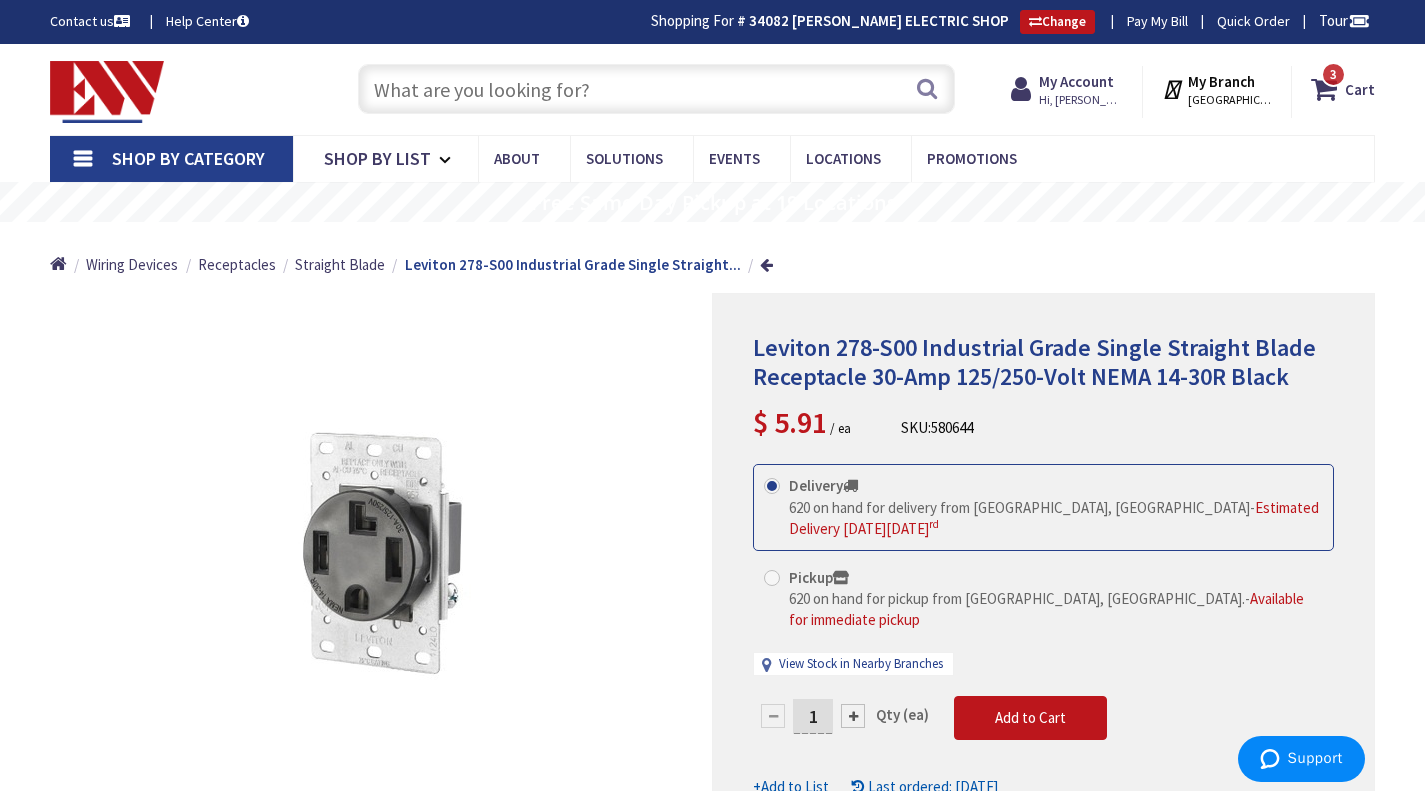 click at bounding box center [656, 89] 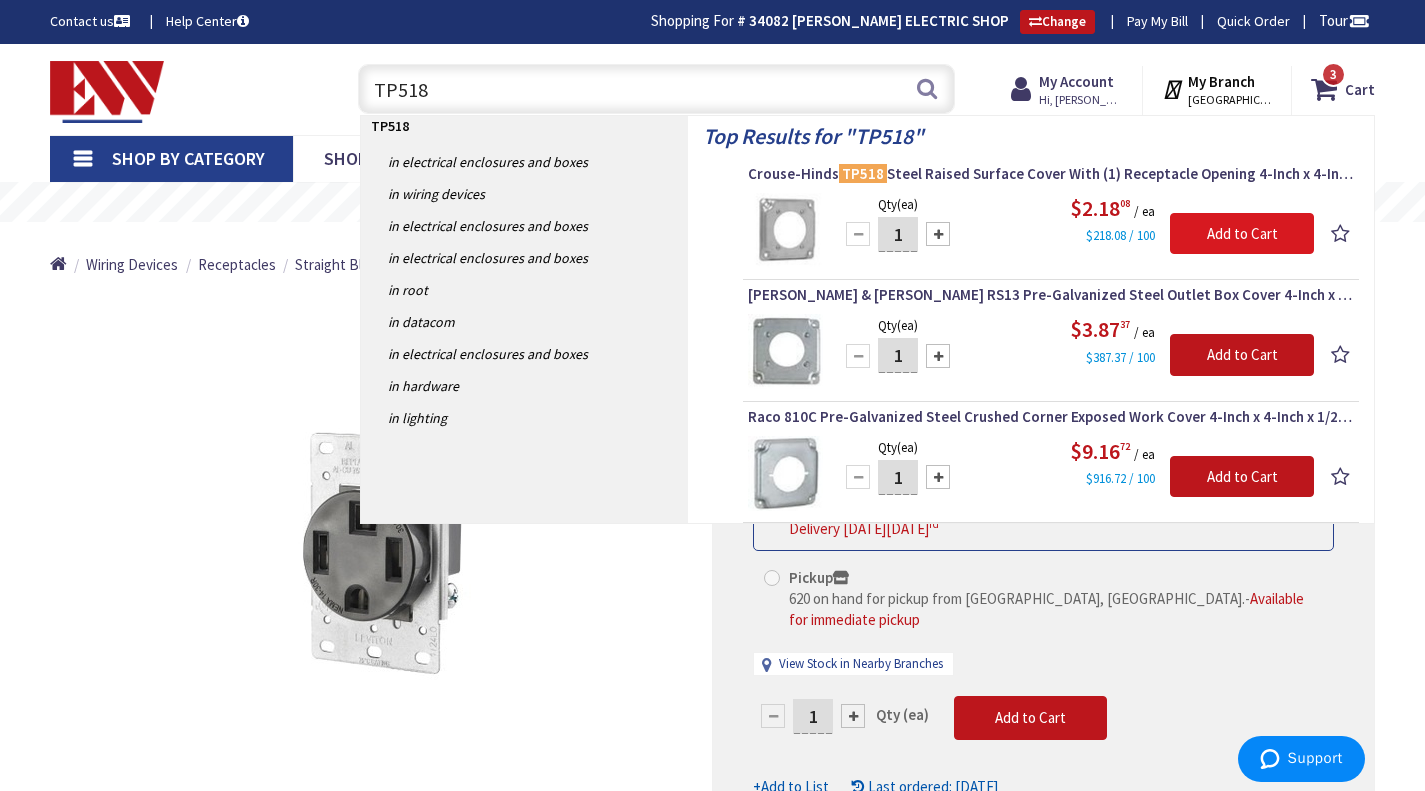 type on "TP518" 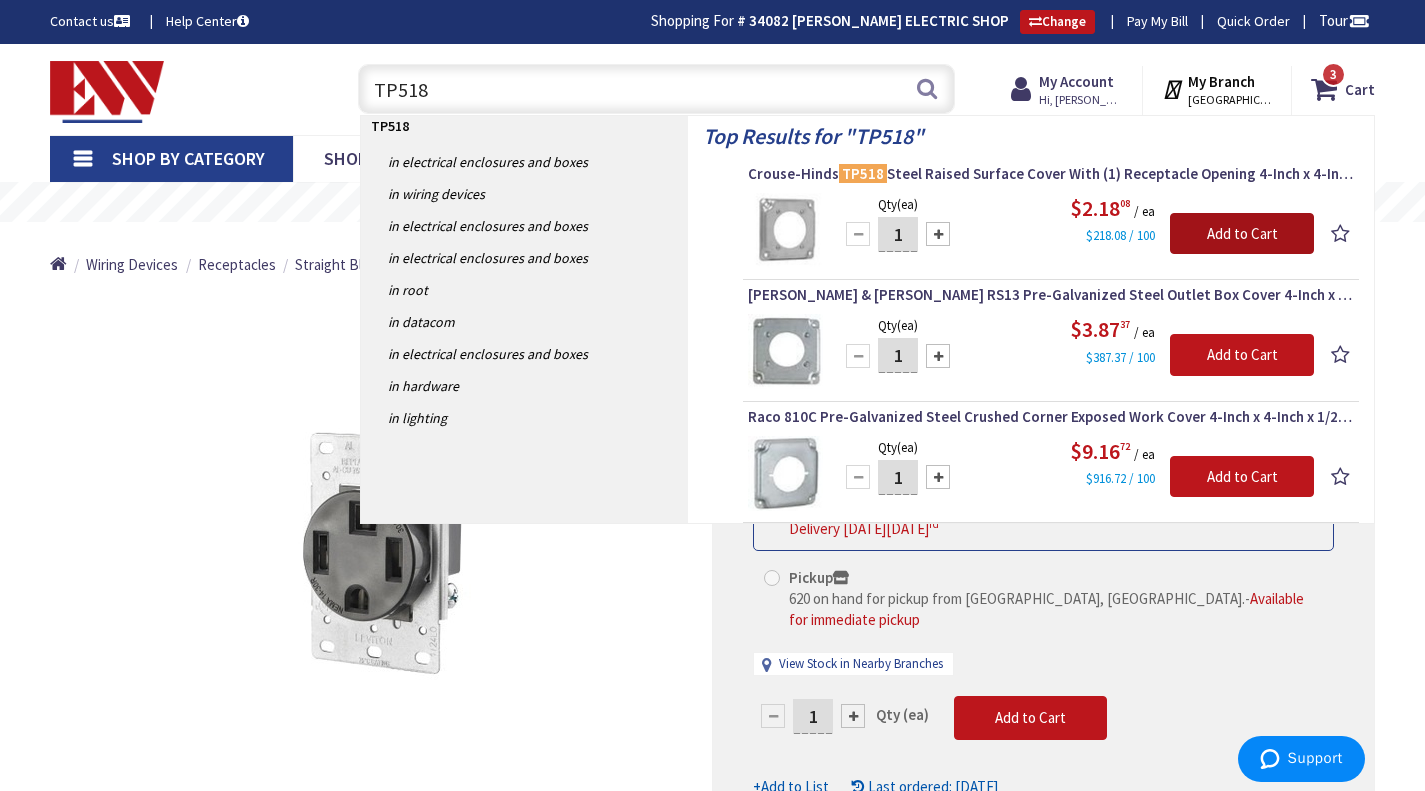 click on "Add to Cart" at bounding box center (1242, 234) 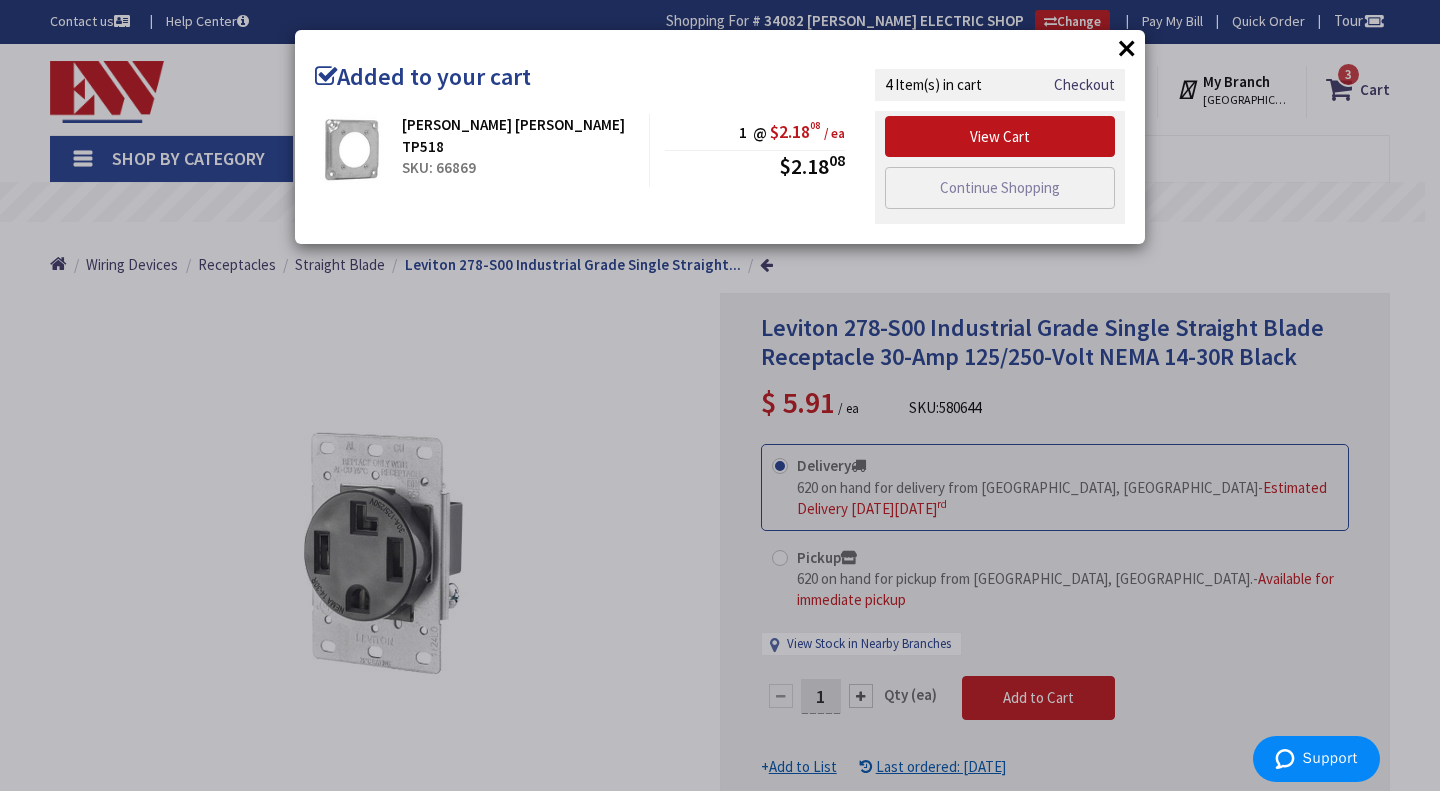 click on "×" at bounding box center [1127, 48] 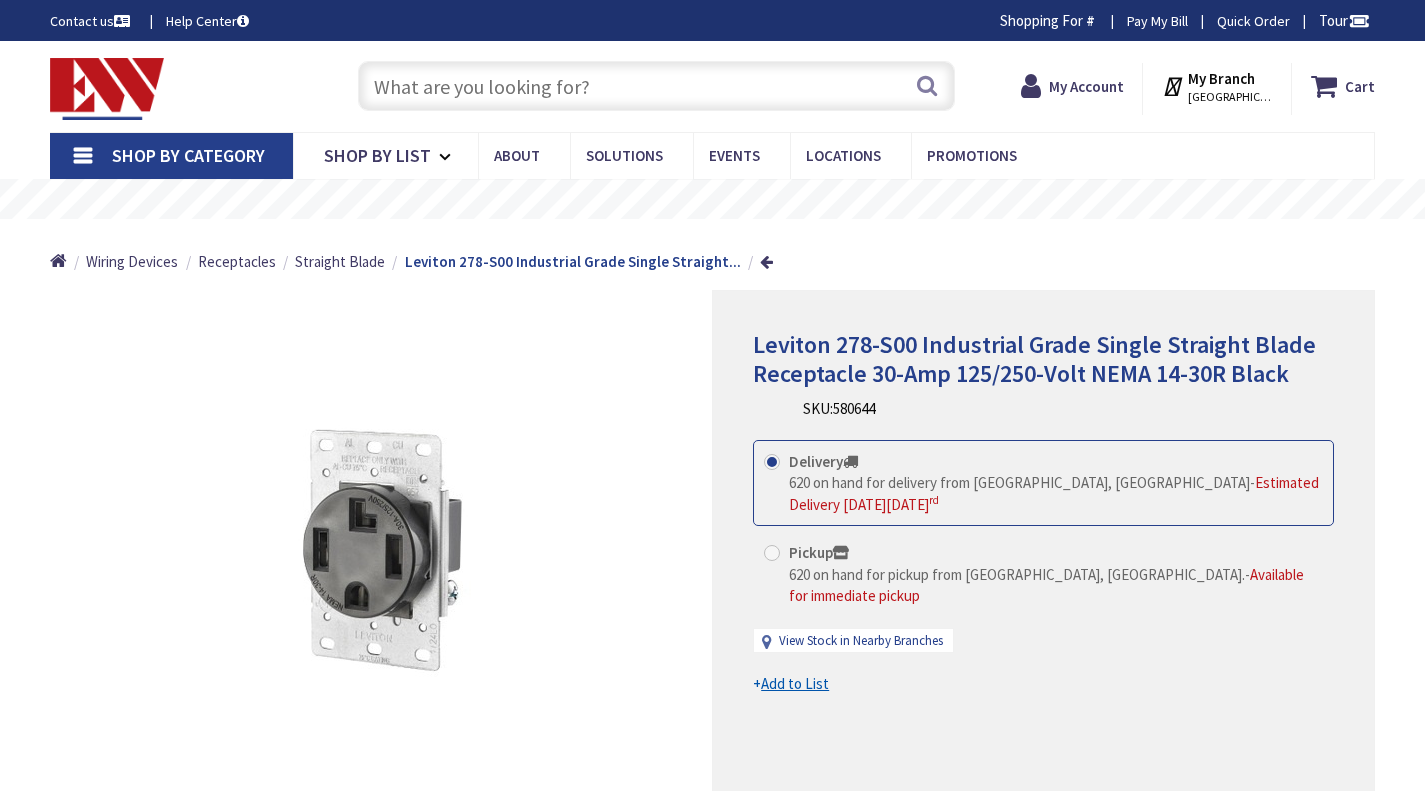 scroll, scrollTop: 0, scrollLeft: 0, axis: both 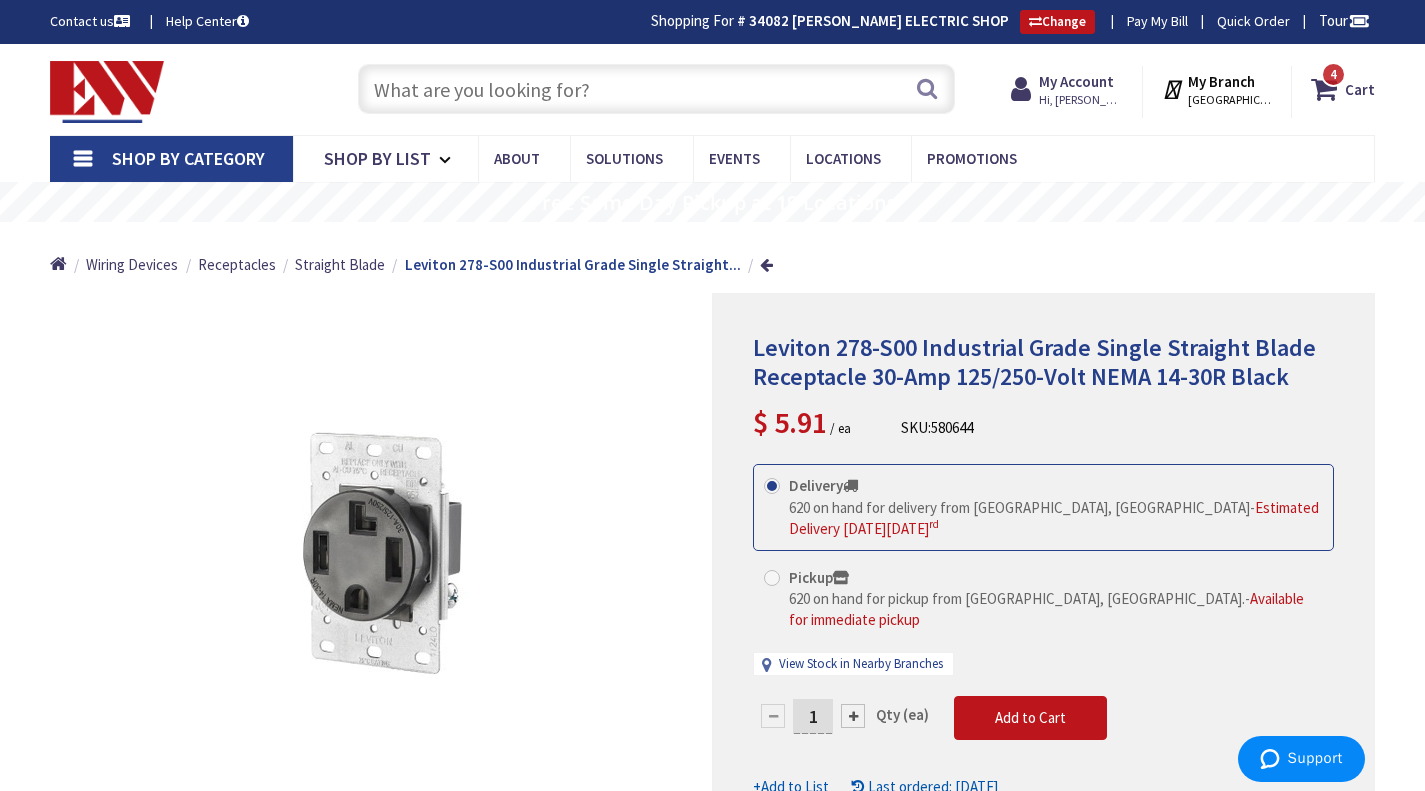 click at bounding box center (656, 89) 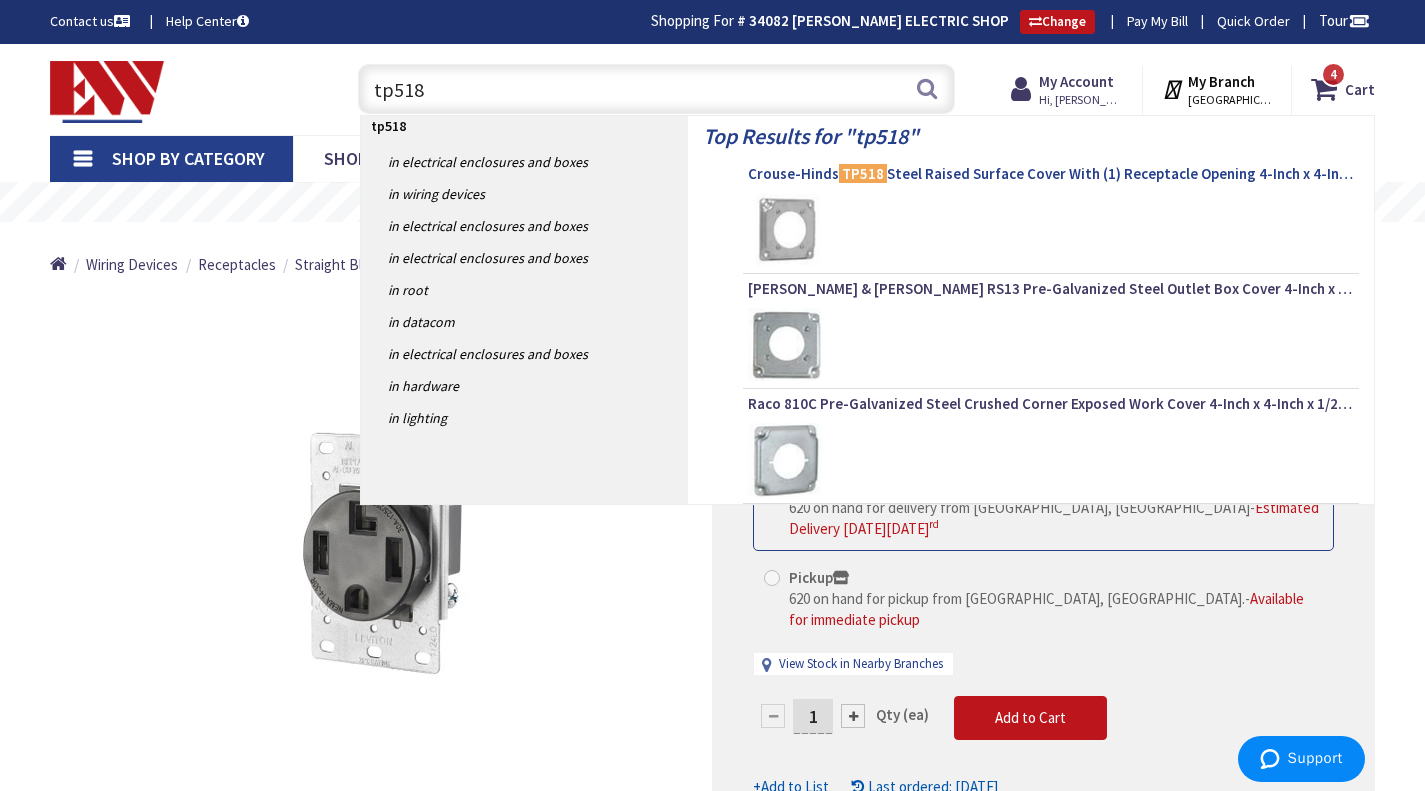 type on "tp518" 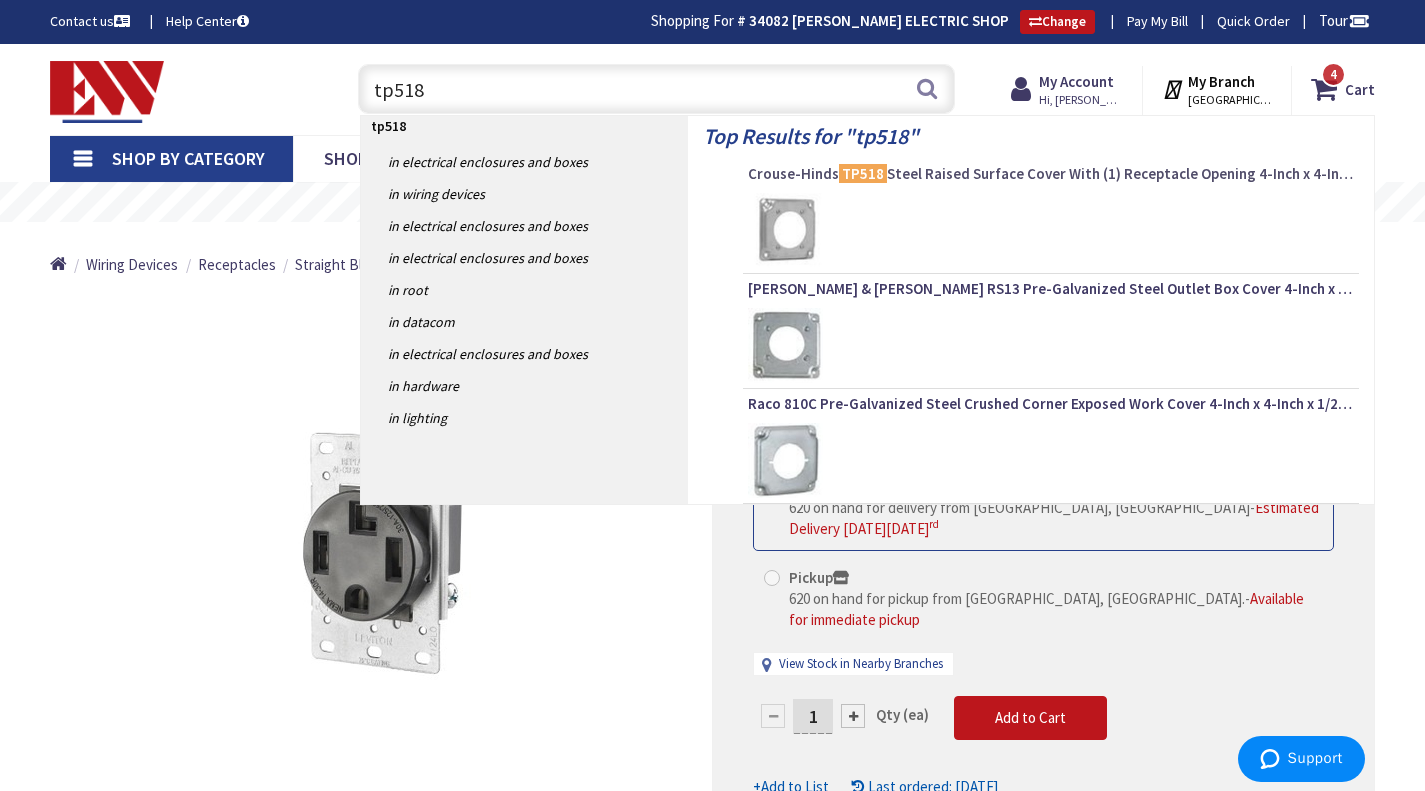click on "Crouse-Hinds  TP518  Steel Raised Surface Cover With (1) Receptacle Opening 4-Inch x 4-Inch x 1/2-Inch" at bounding box center [1051, 174] 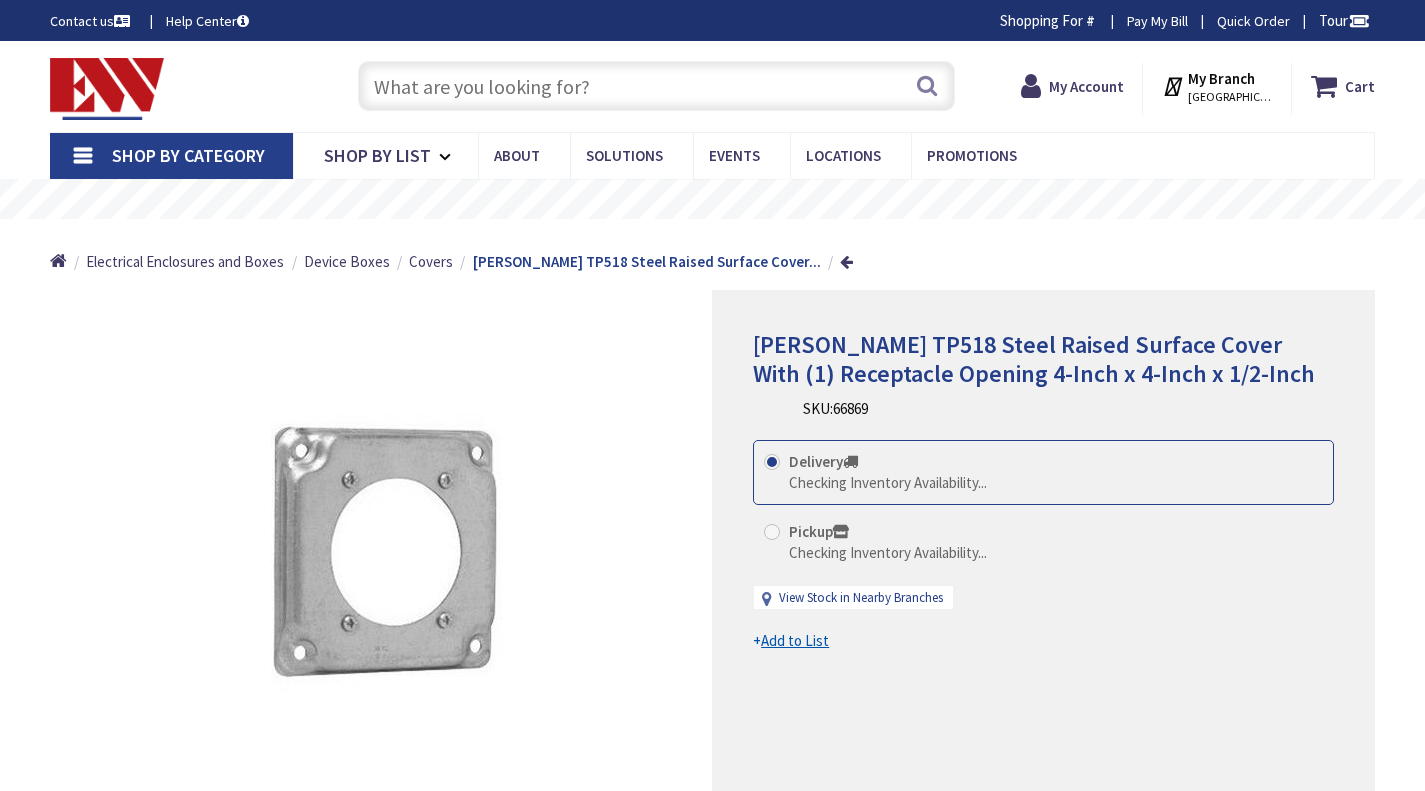 scroll, scrollTop: 0, scrollLeft: 0, axis: both 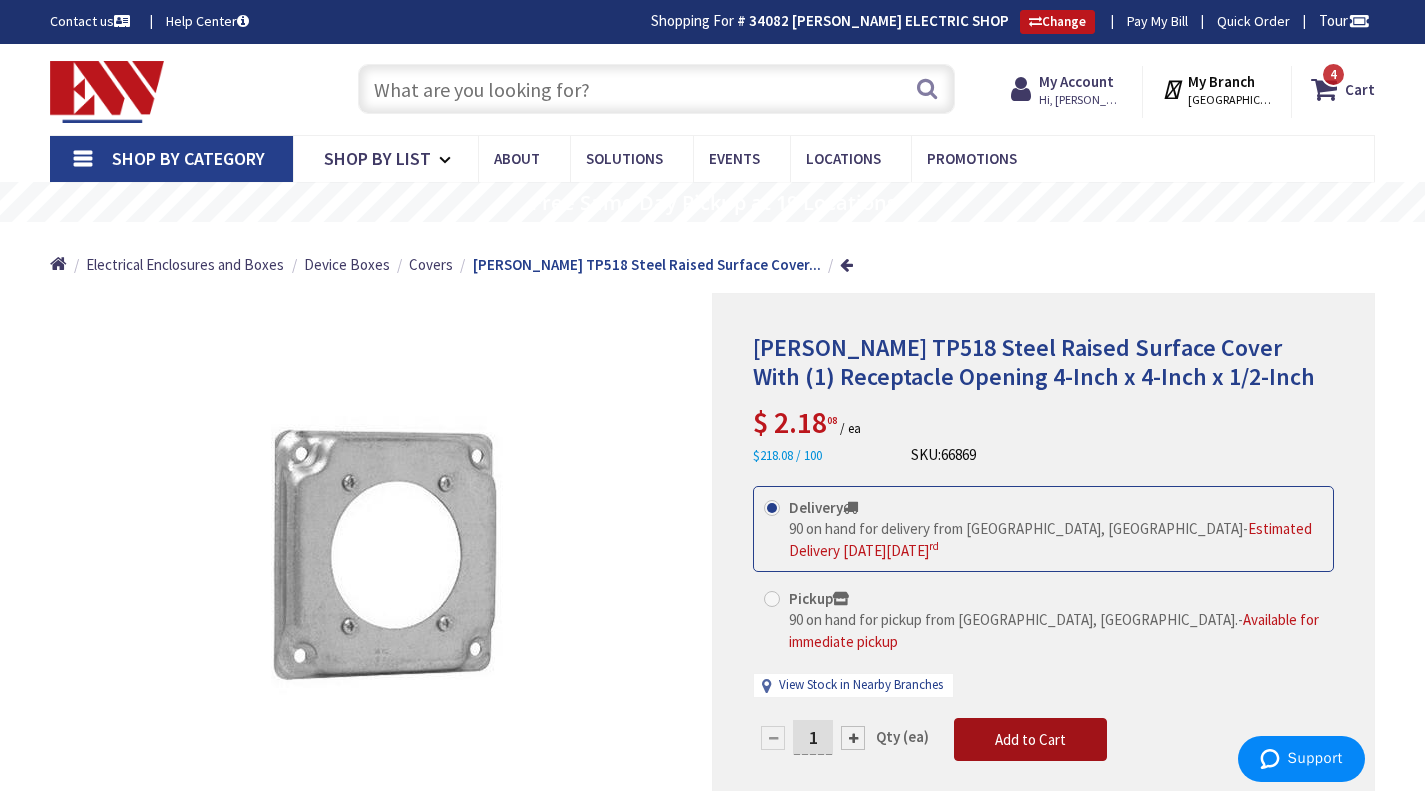 click on "Add to Cart" at bounding box center (1030, 739) 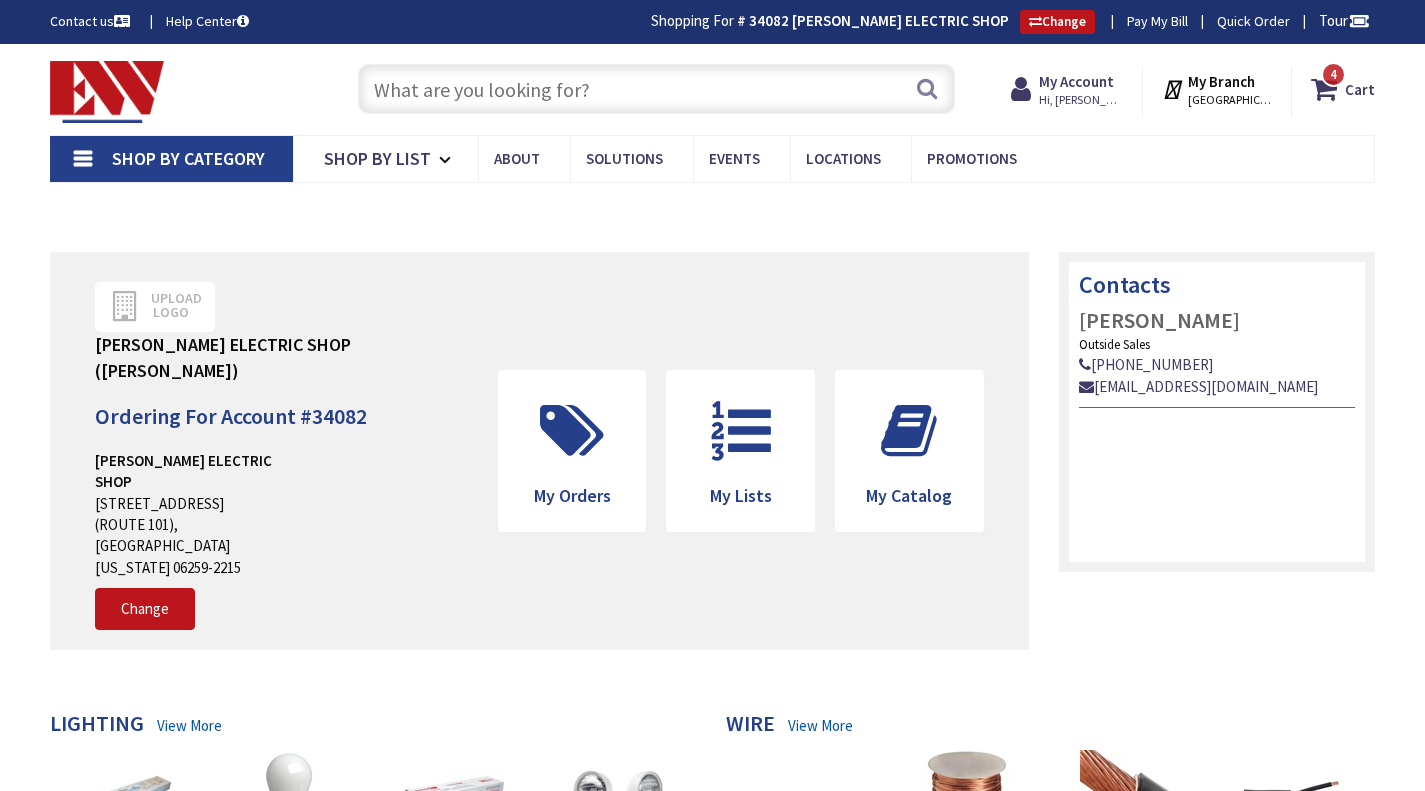 scroll, scrollTop: 0, scrollLeft: 0, axis: both 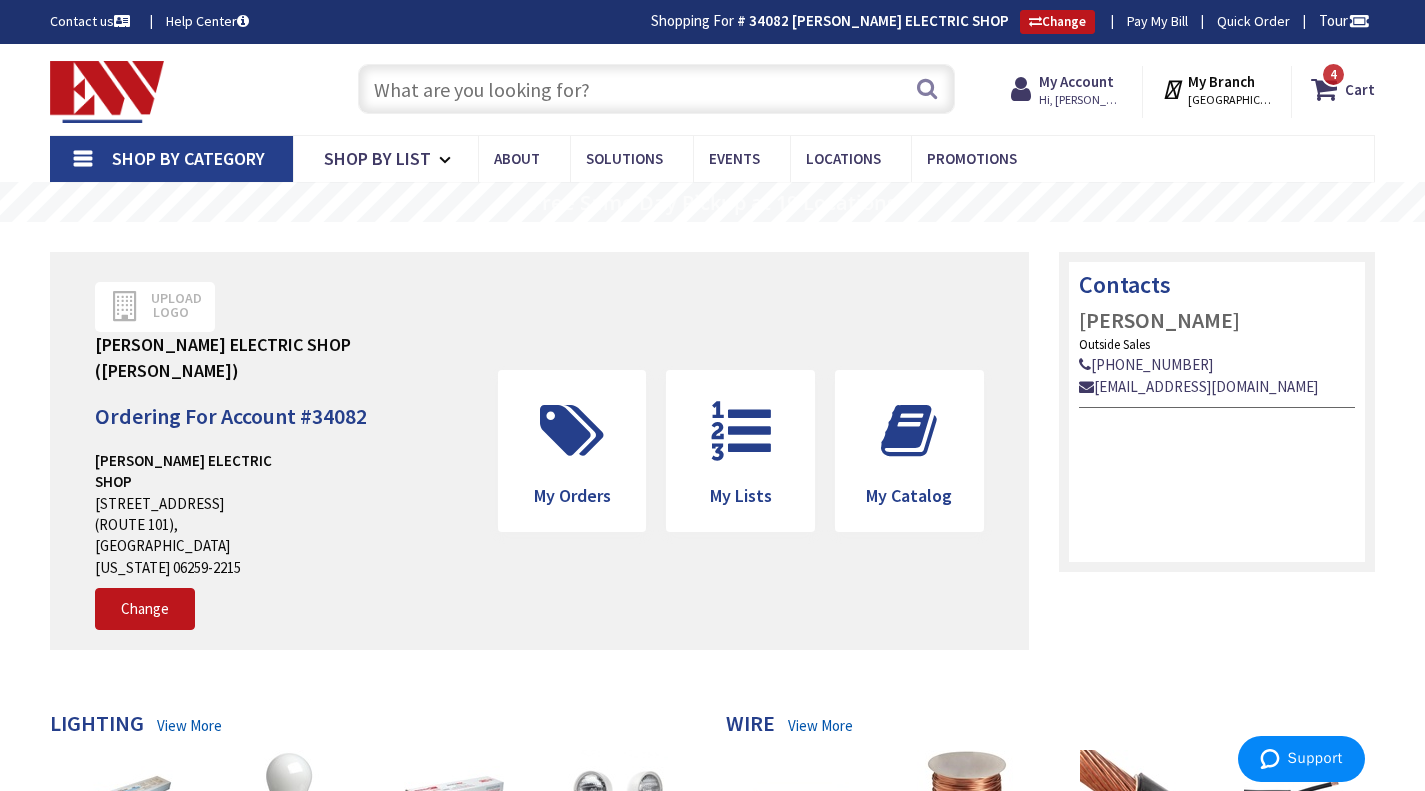 click at bounding box center [656, 89] 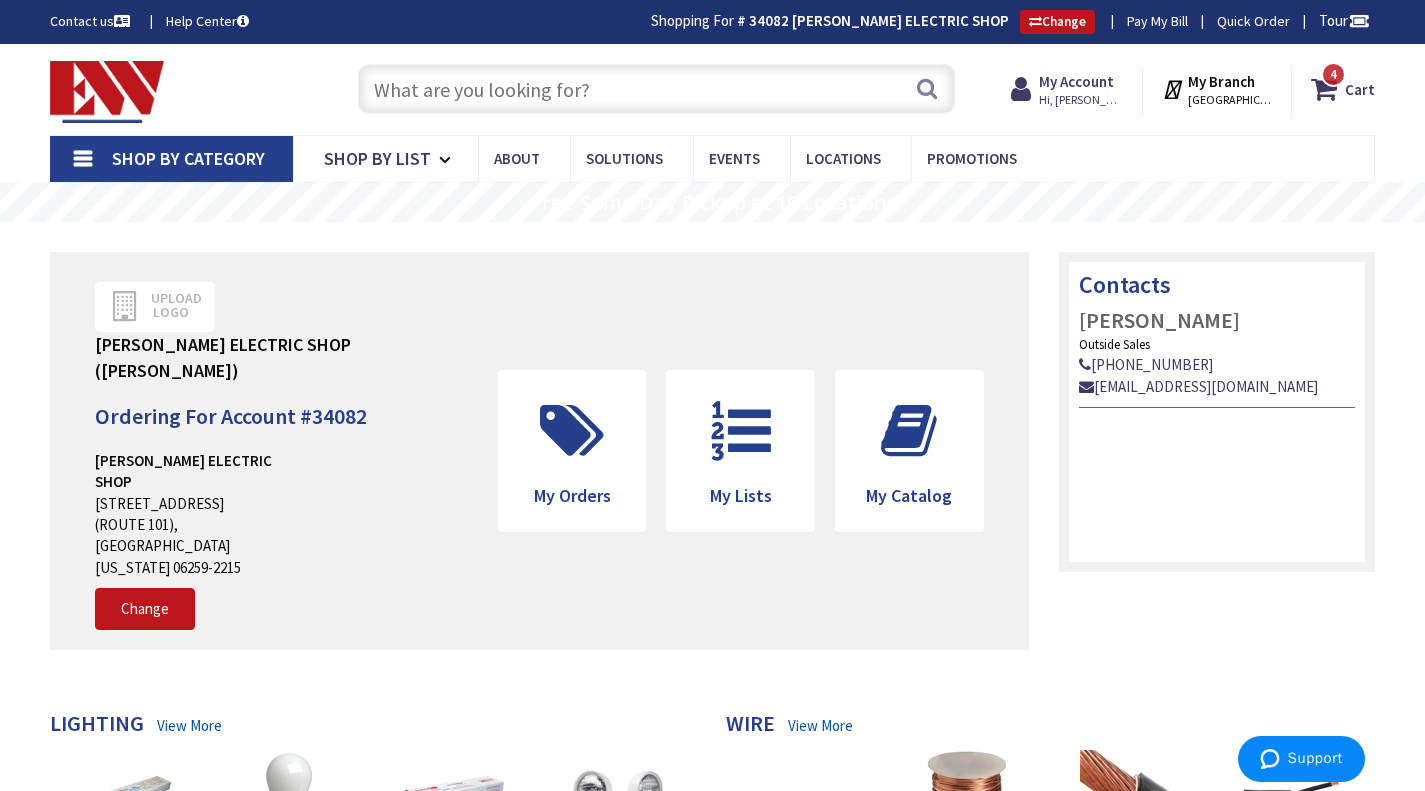 paste on "57273" 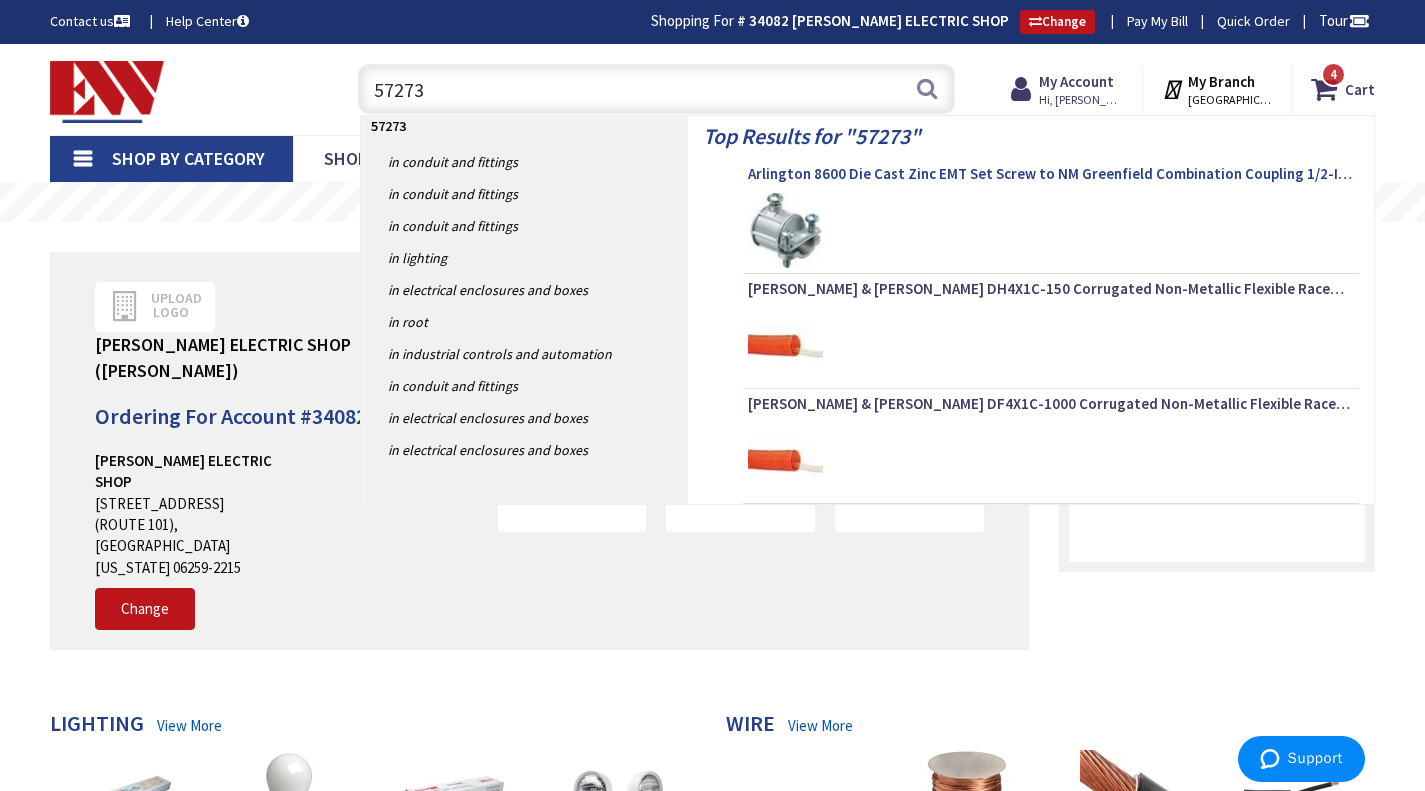 type on "57273" 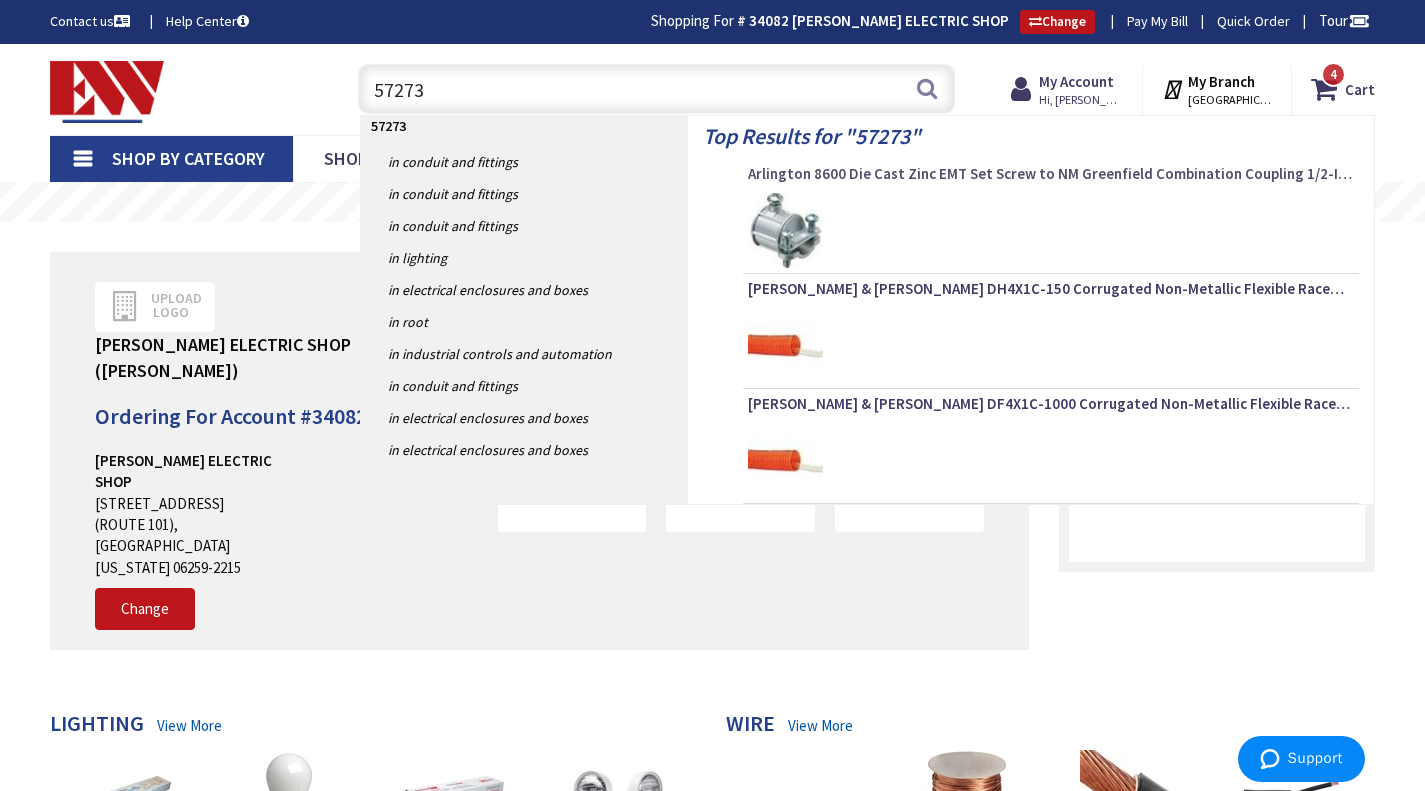 click on "Arlington 8600 Die Cast Zinc EMT Set Screw to NM Greenfield Combination Coupling 1/2-Inch x 3/8-Inch" at bounding box center (1051, 174) 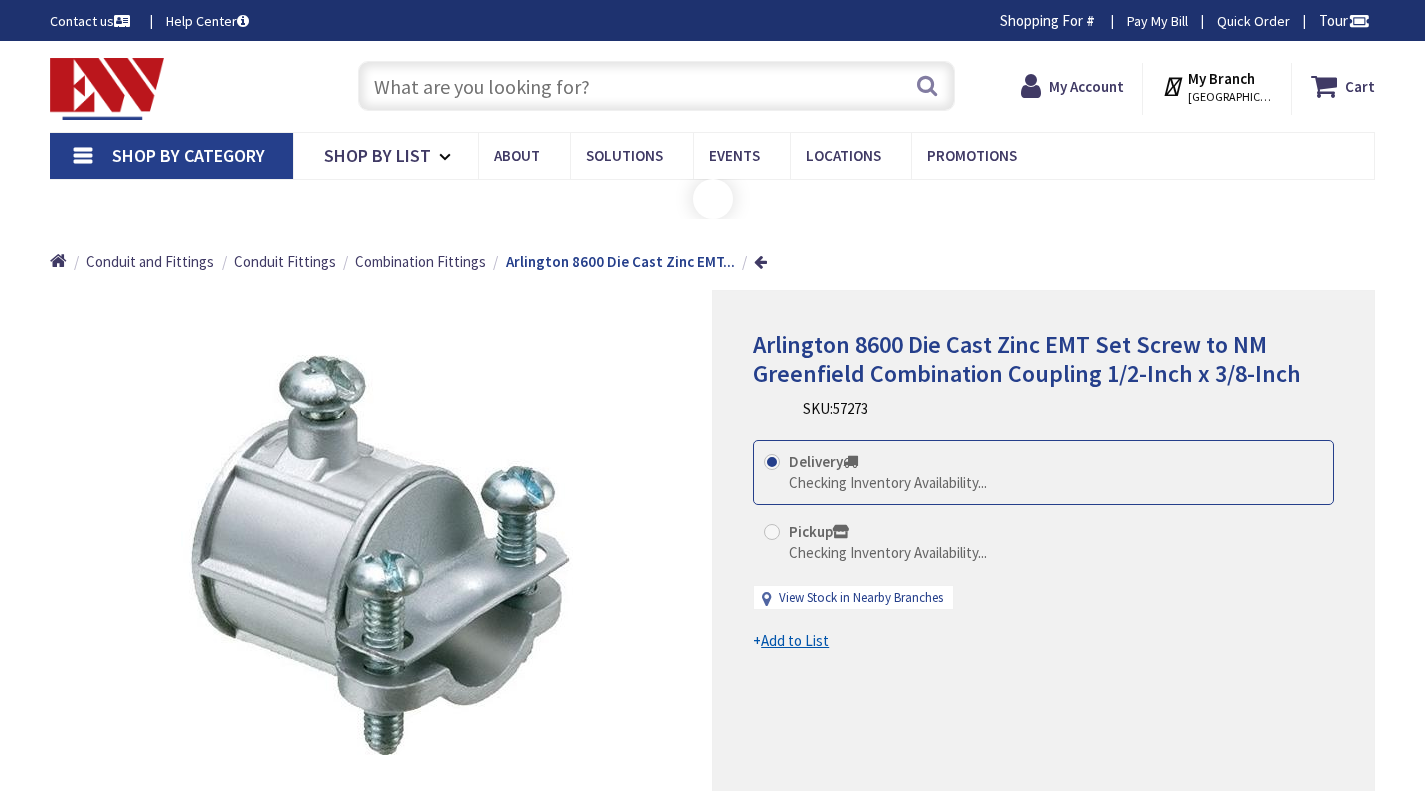 scroll, scrollTop: 0, scrollLeft: 0, axis: both 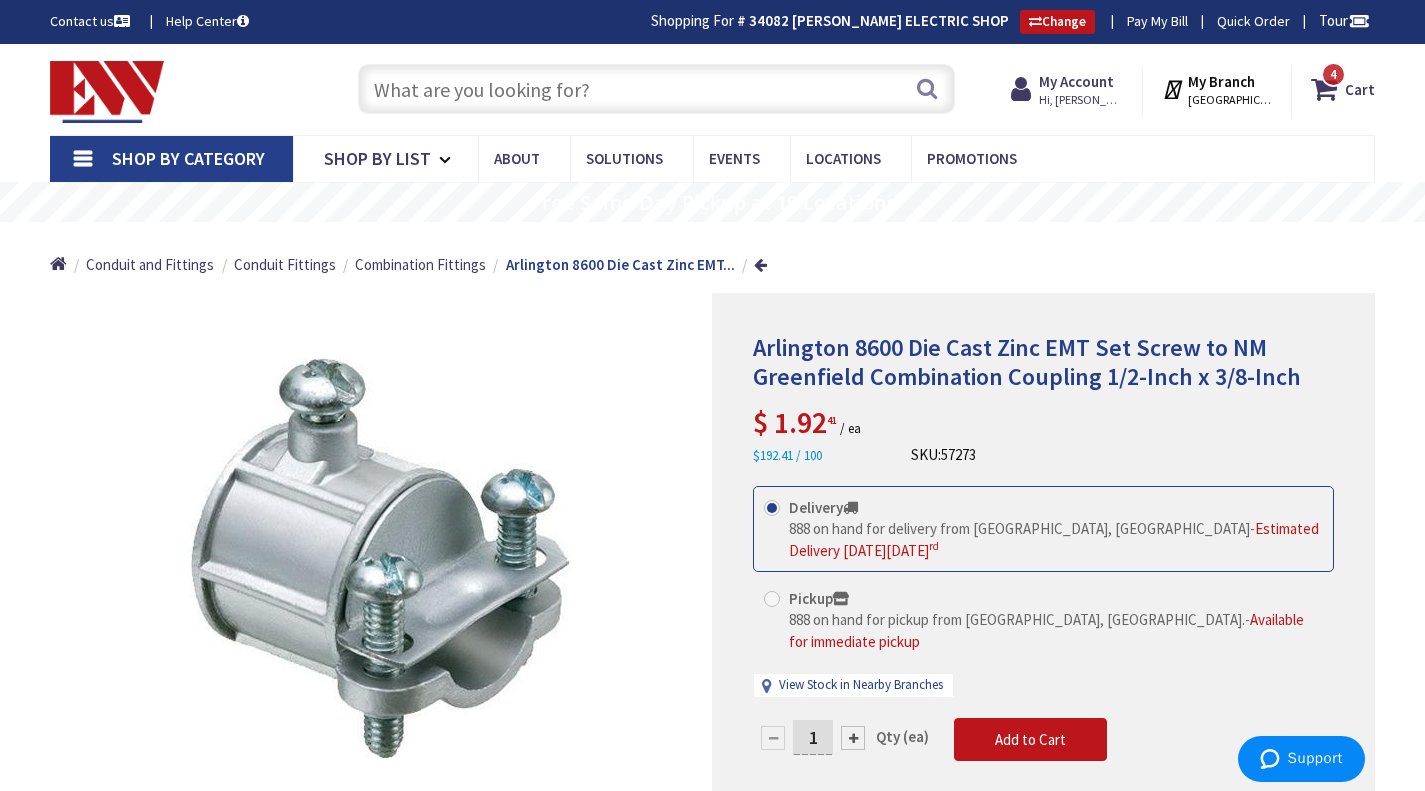 click on "1" at bounding box center (813, 737) 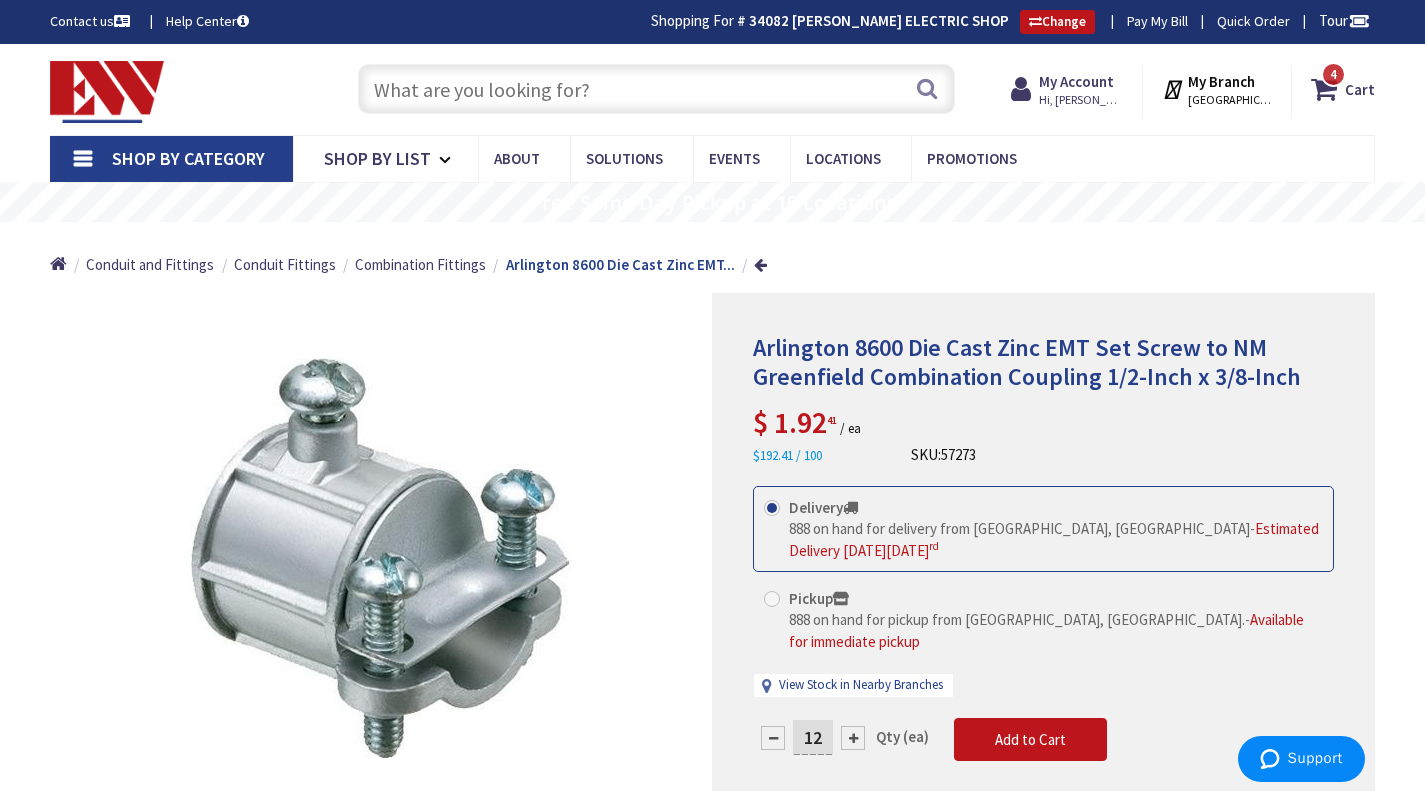 type on "12" 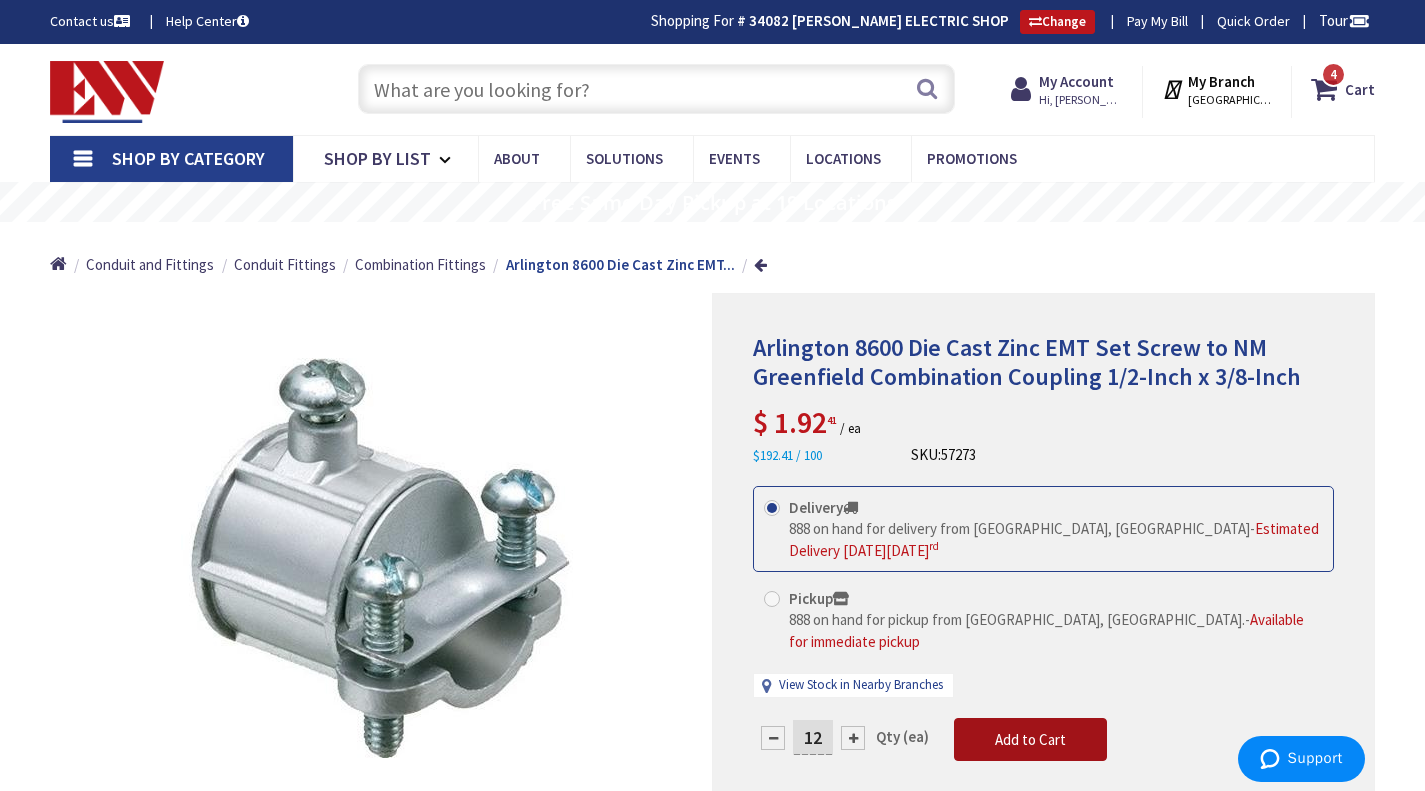 click on "Add to Cart" at bounding box center [1030, 739] 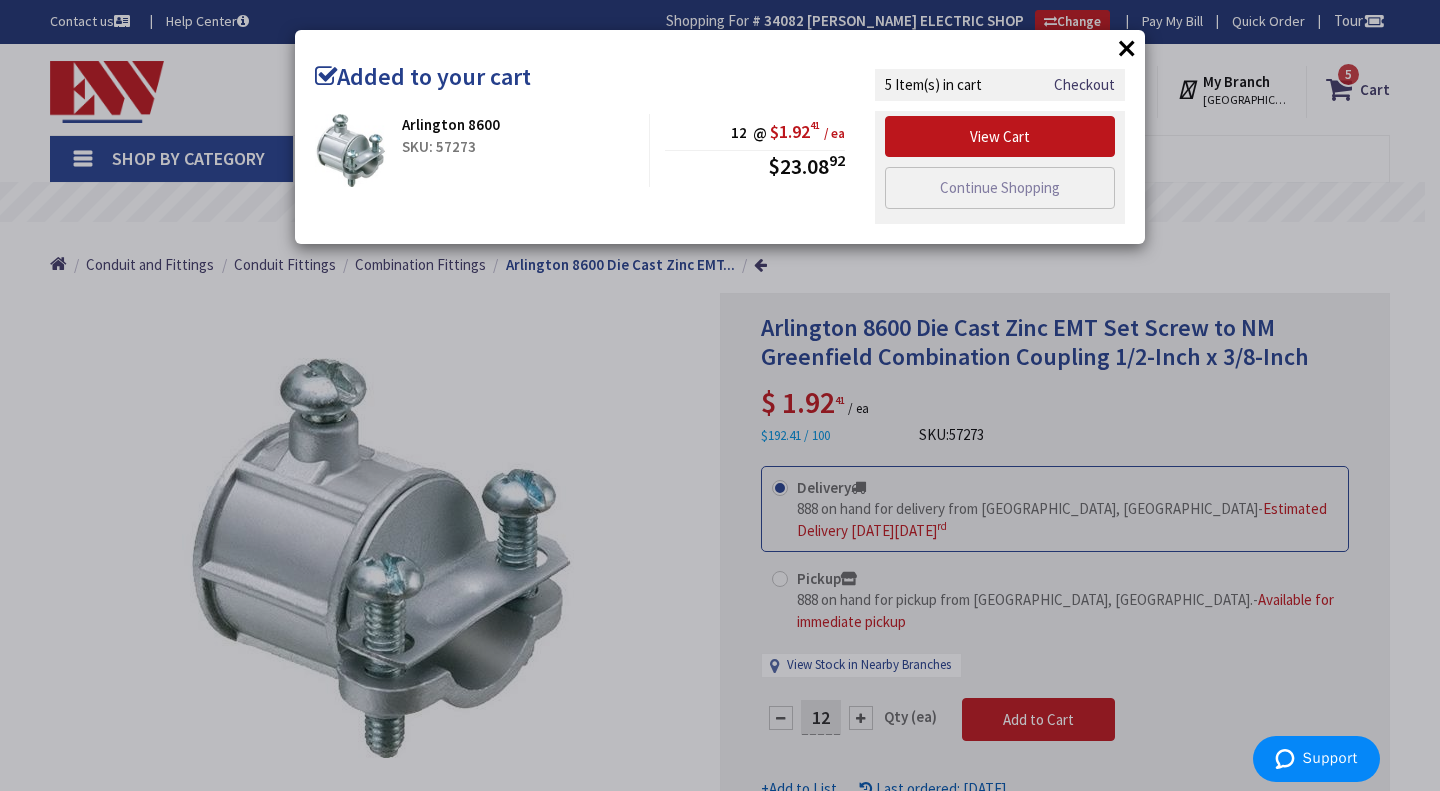 click on "×" at bounding box center (1127, 48) 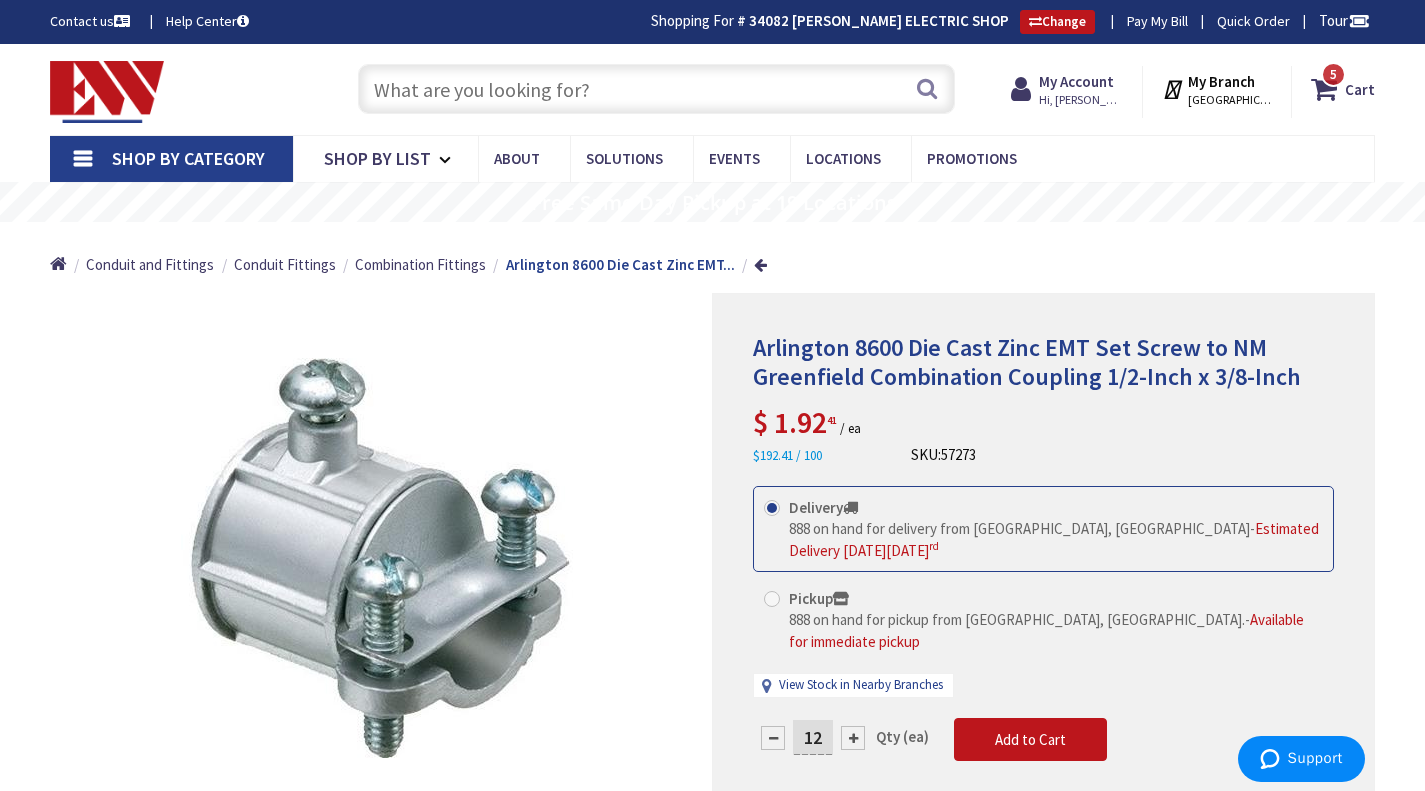 click at bounding box center [656, 89] 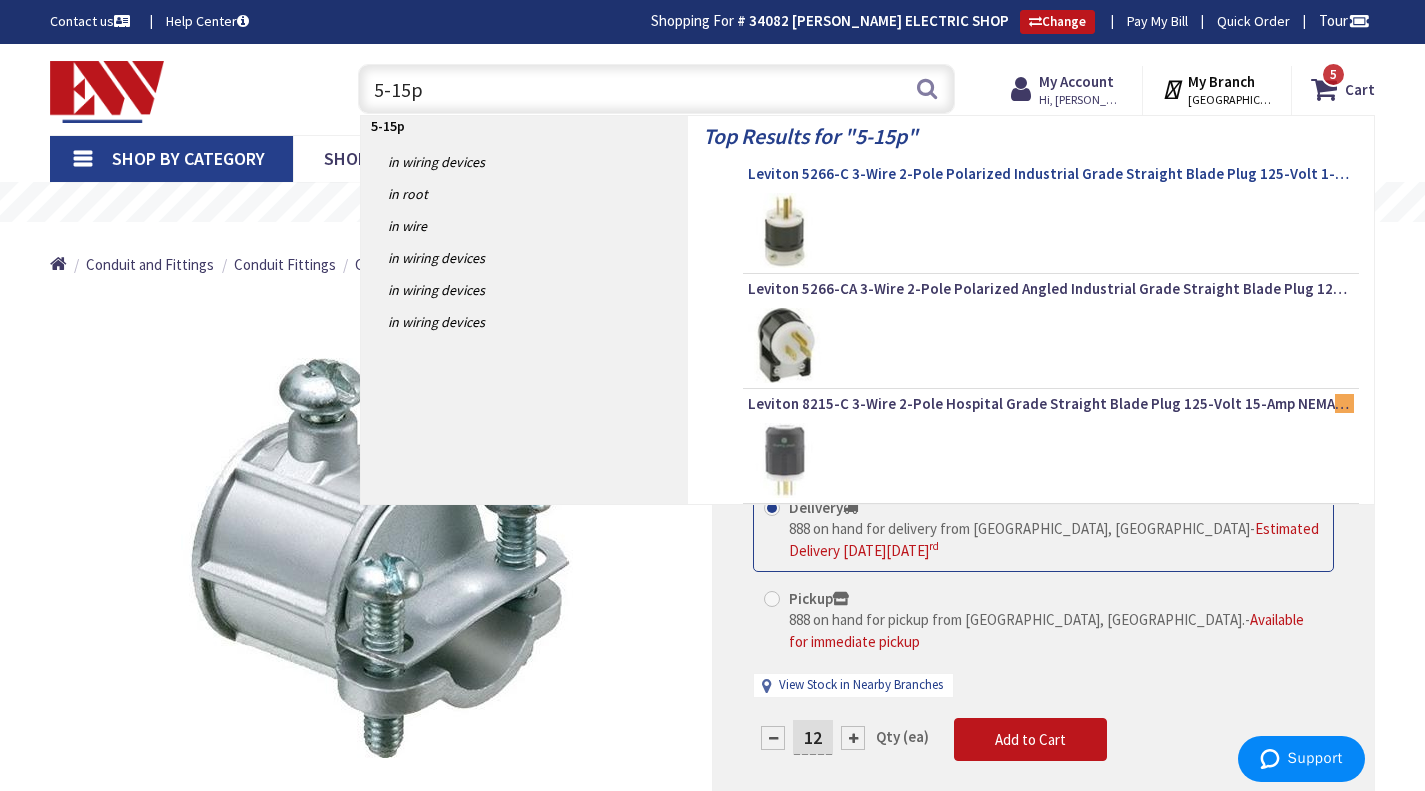 type on "5-15p" 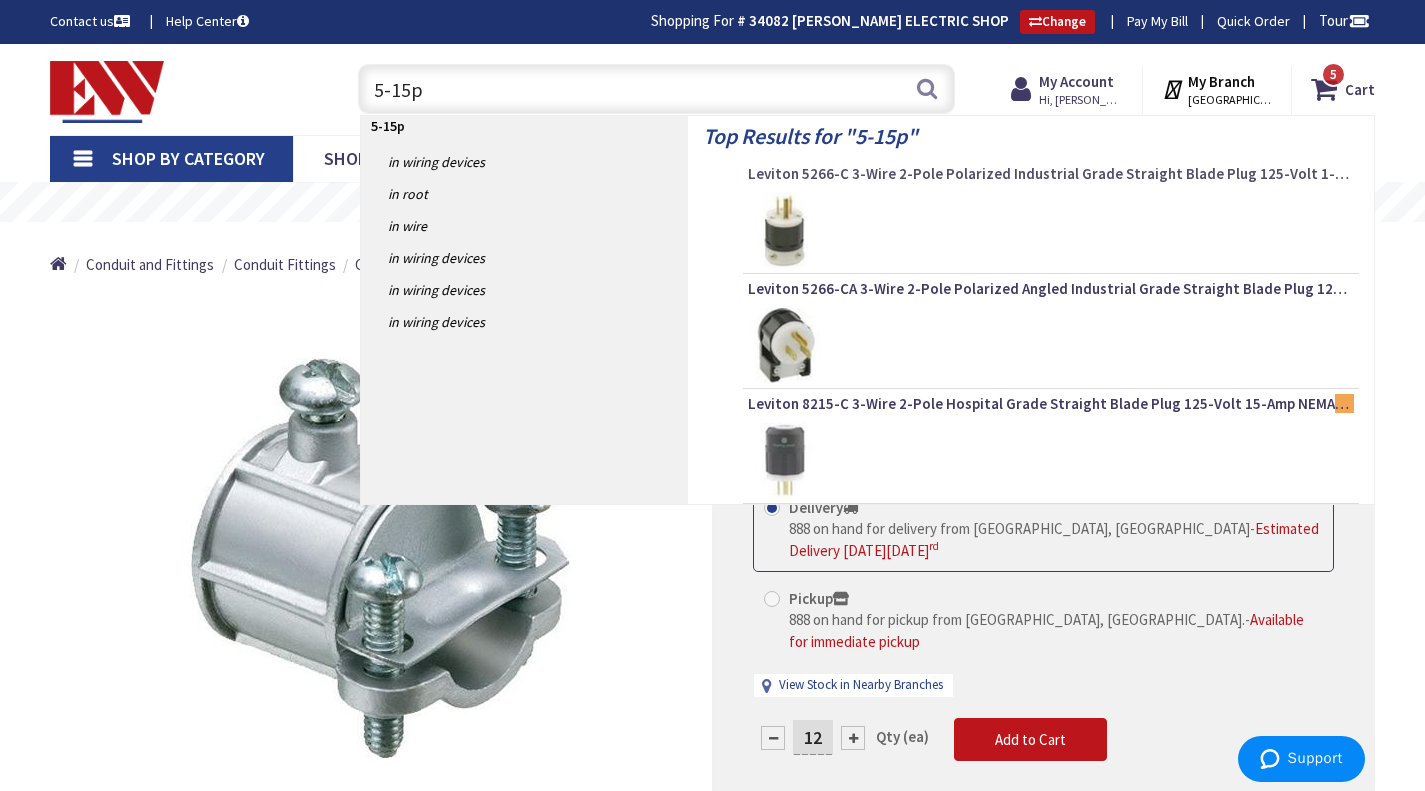 click on "Leviton 5266-C 3-Wire 2-Pole Polarized Industrial Grade Straight Blade Plug 125-Volt 1-Phase 15-Amp NEMA  5-15P  Black/White" at bounding box center [1051, 174] 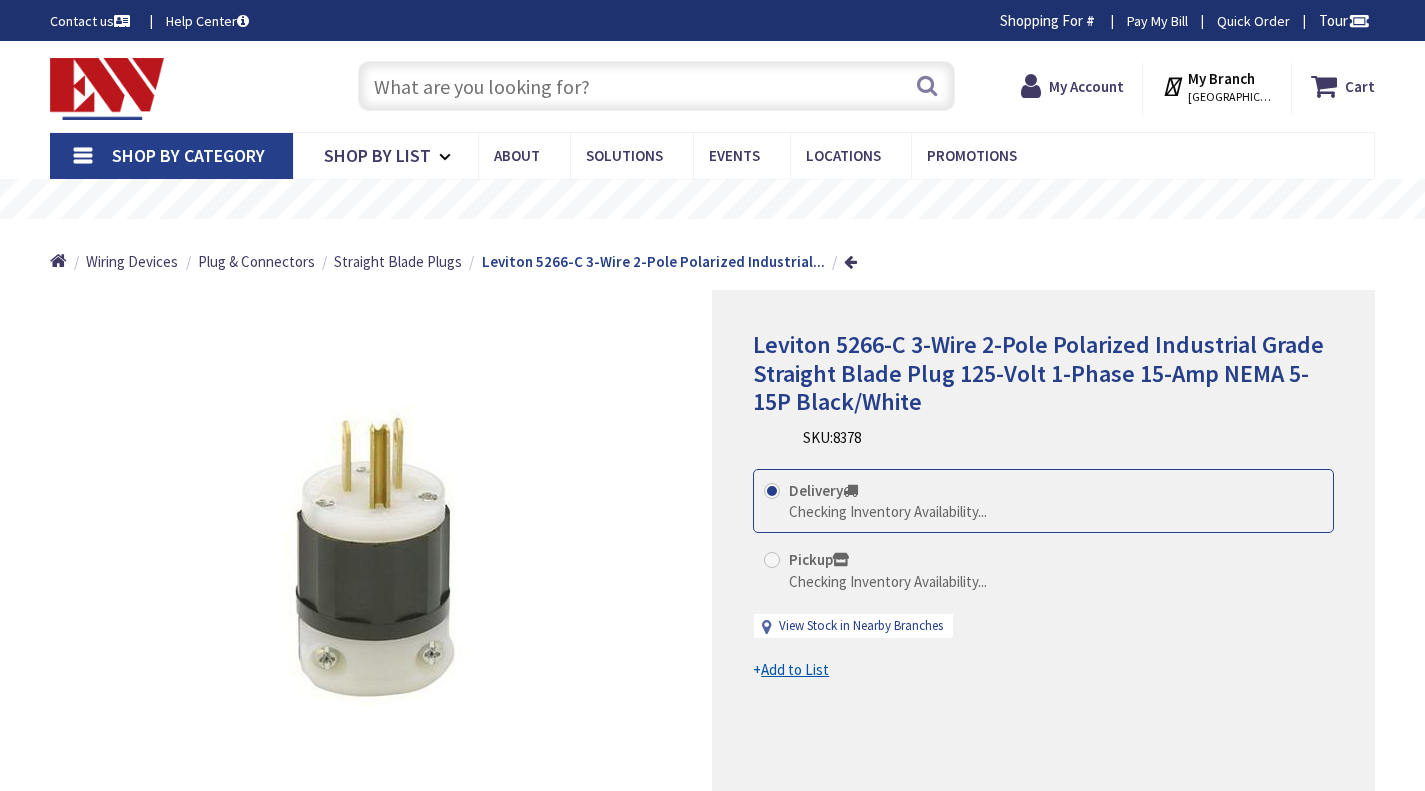 scroll, scrollTop: 0, scrollLeft: 0, axis: both 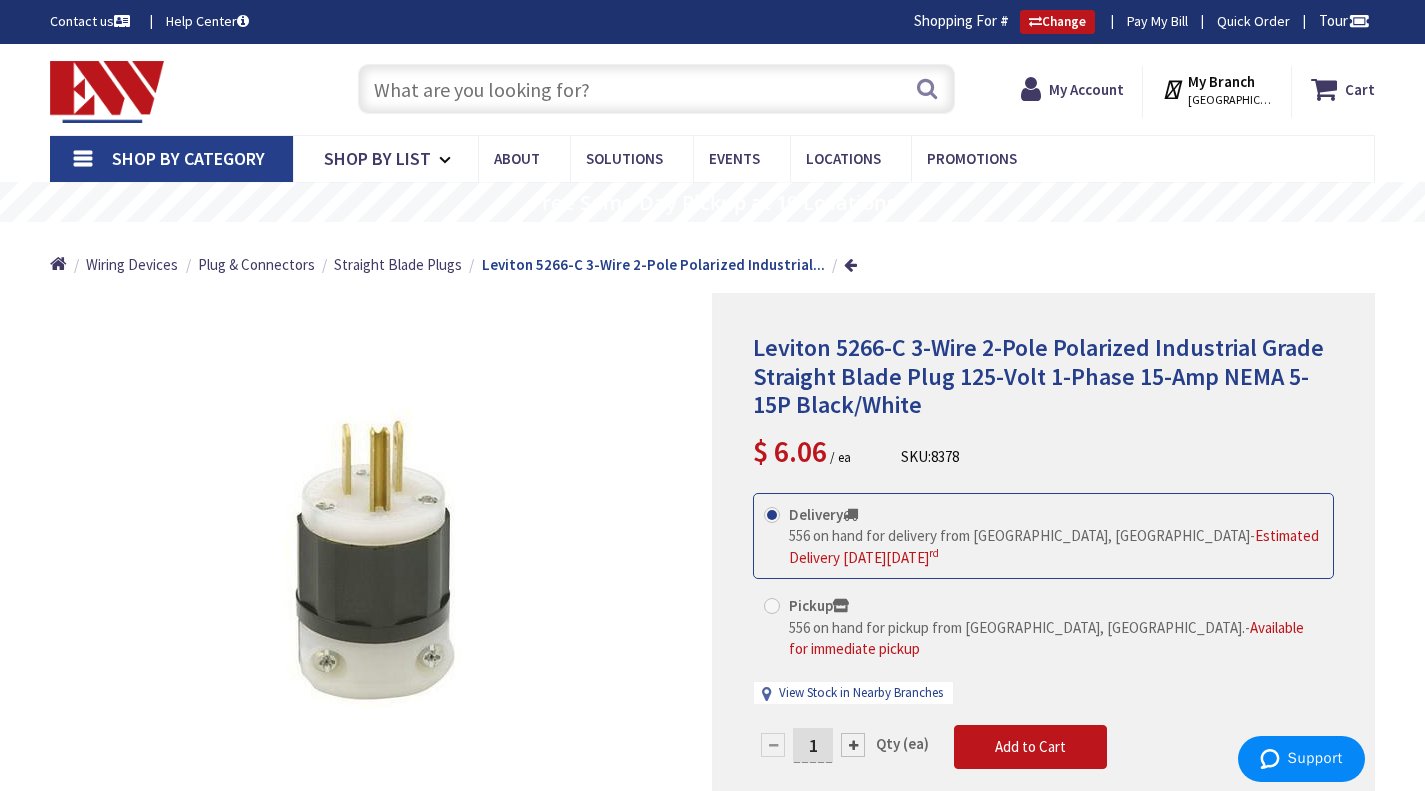 click at bounding box center (853, 745) 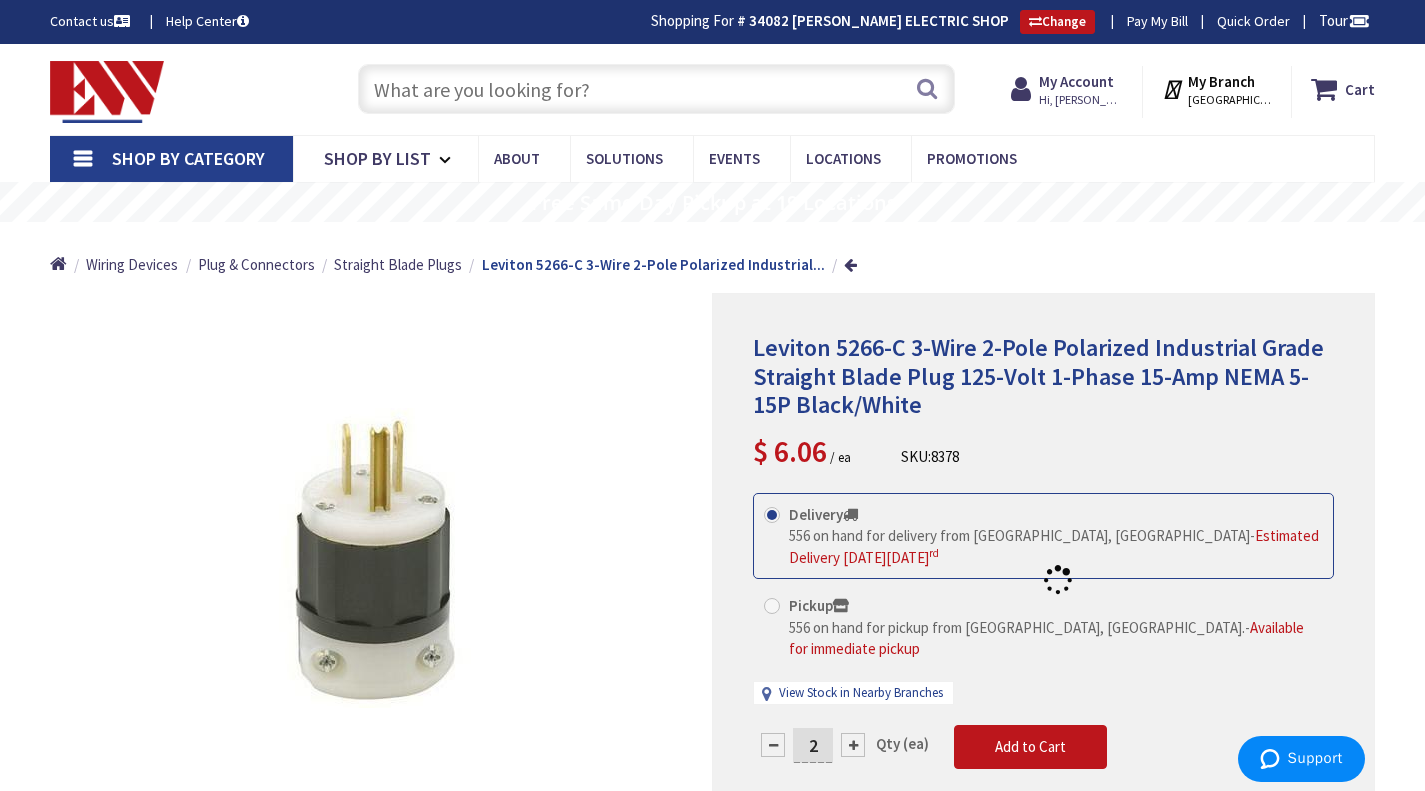 click at bounding box center [1043, 580] 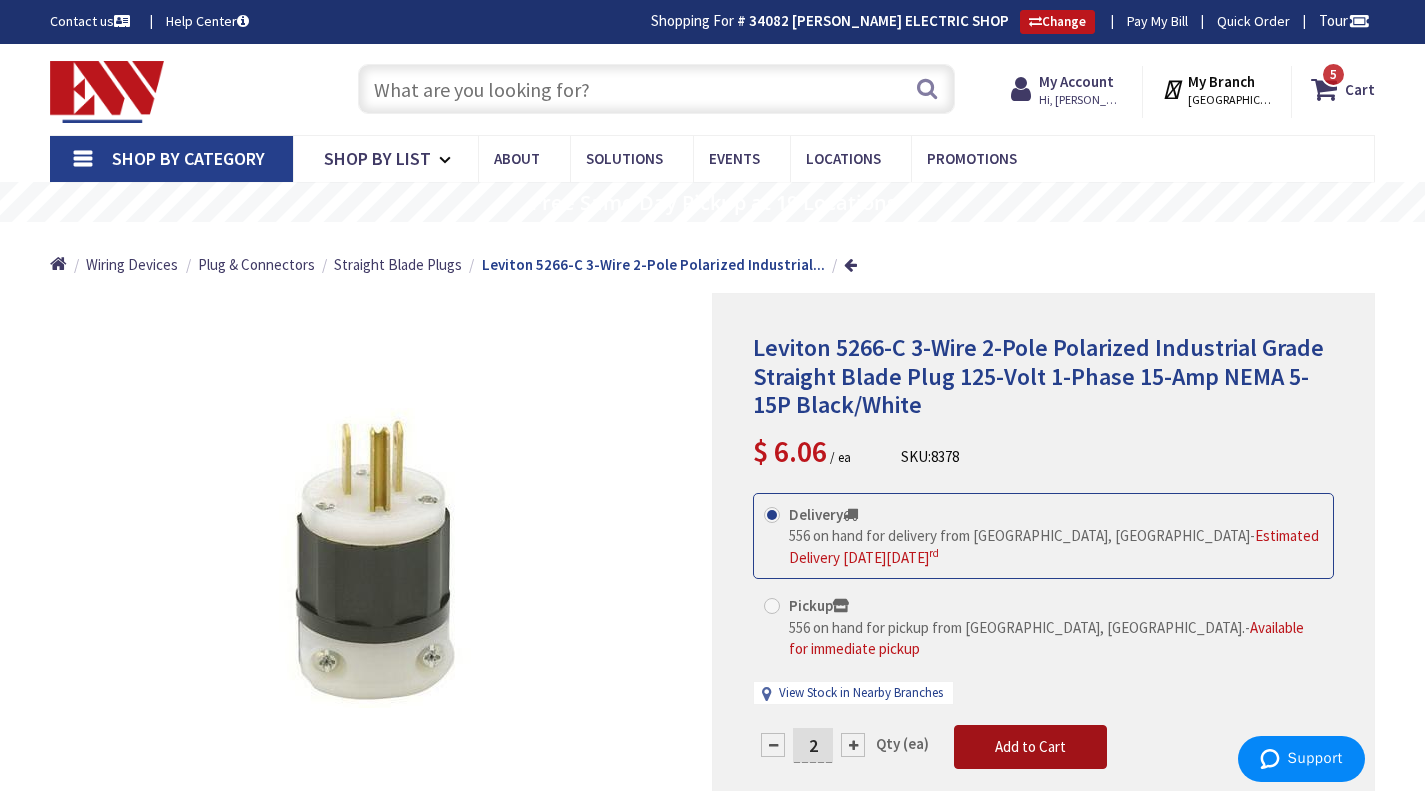 click on "Add to Cart" at bounding box center (1030, 746) 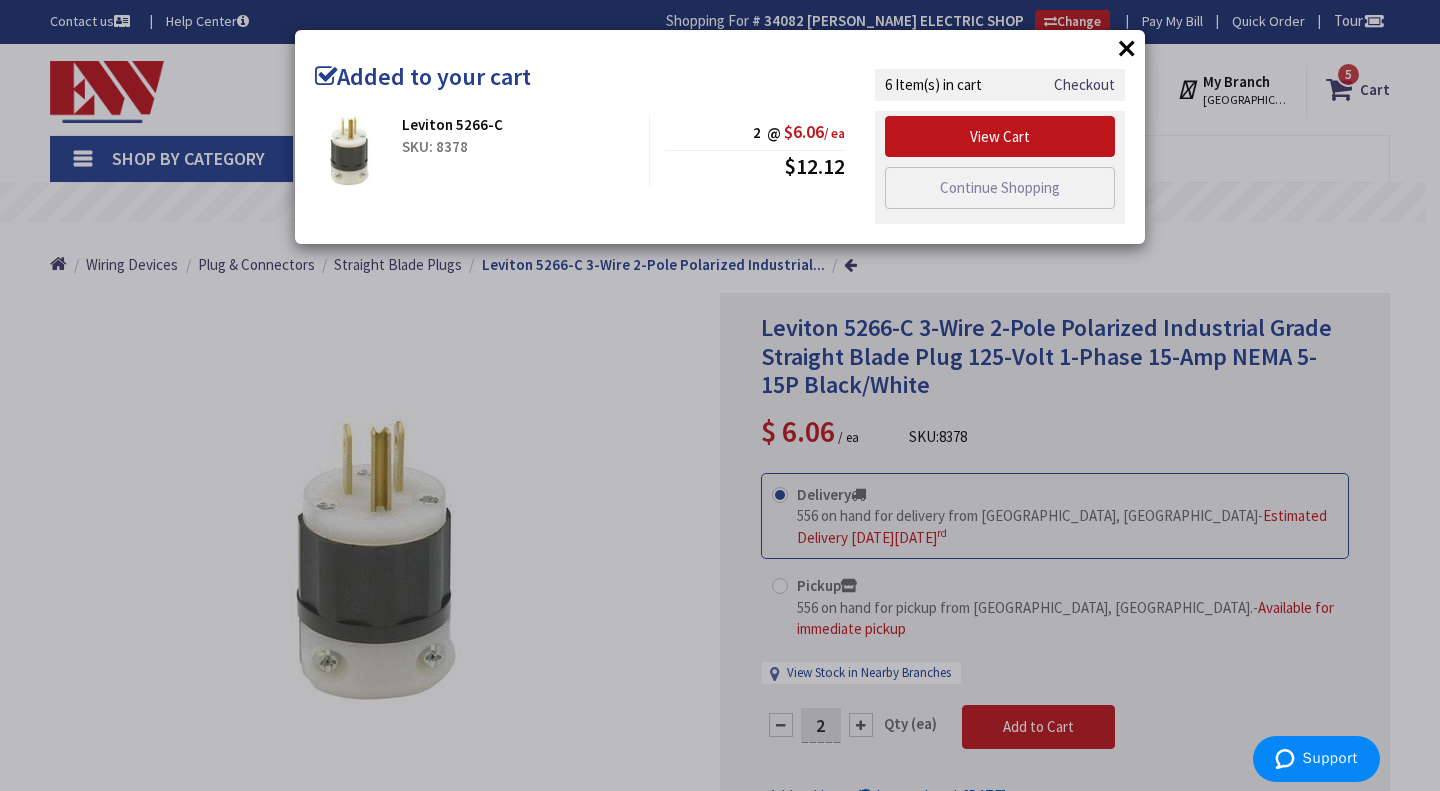 click on "×" at bounding box center [1127, 48] 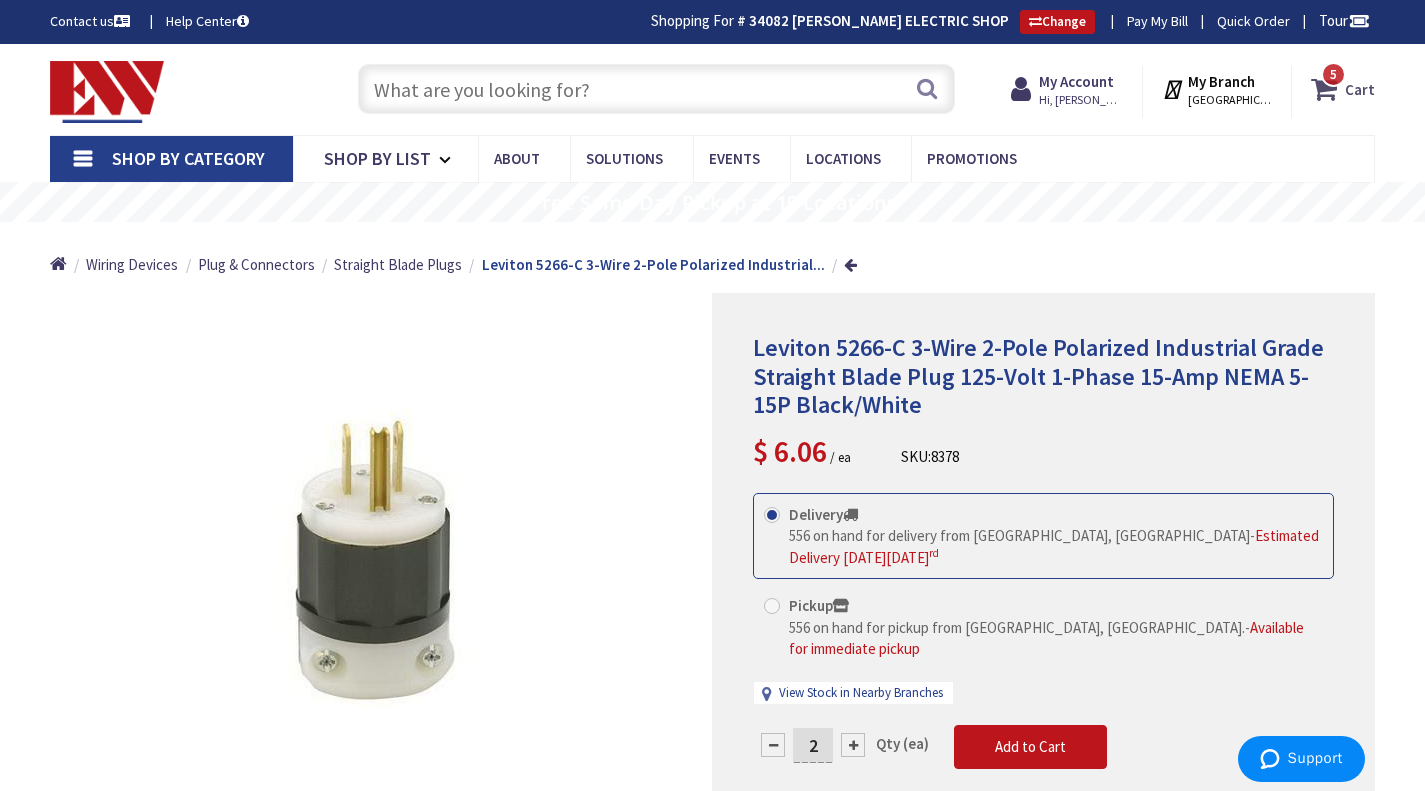 click at bounding box center [1328, 89] 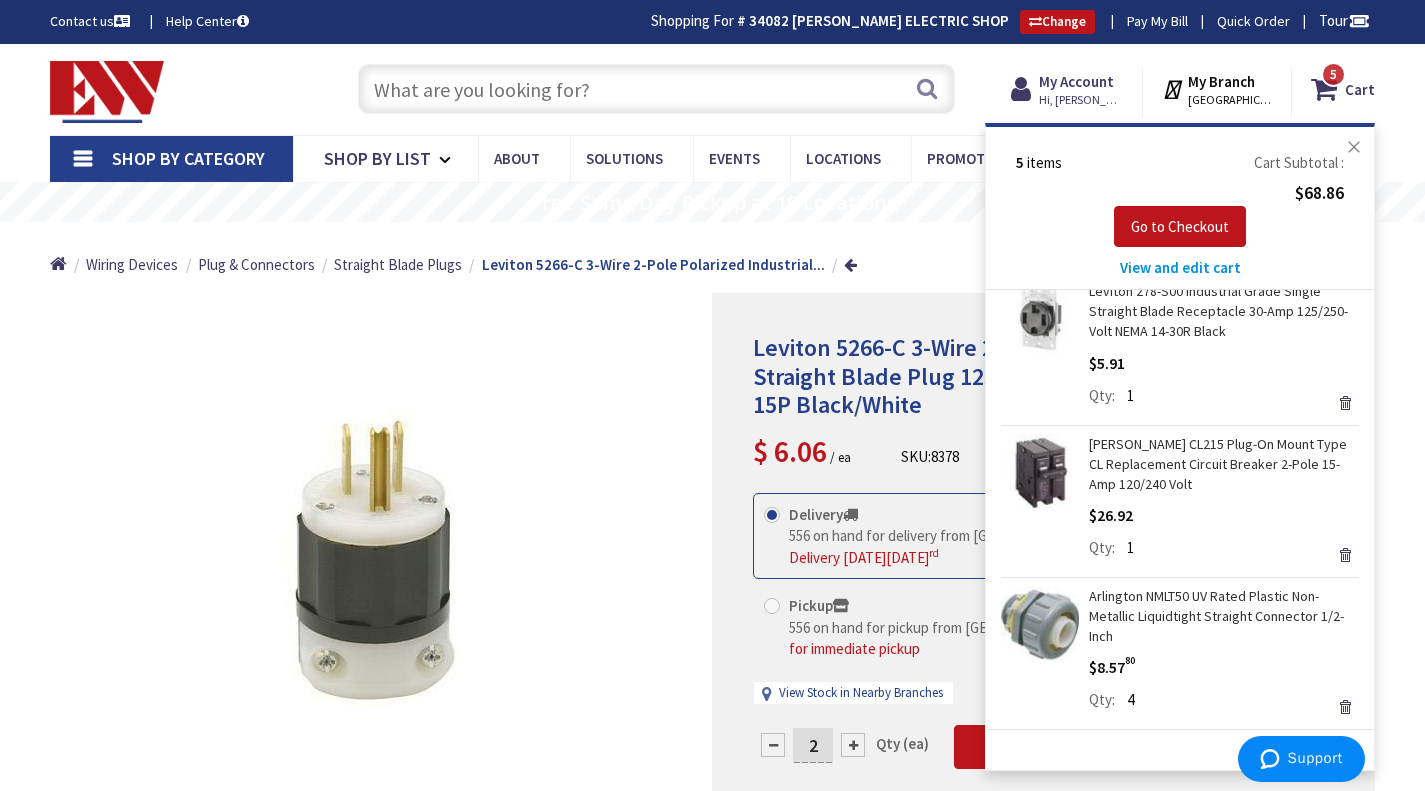 scroll, scrollTop: 343, scrollLeft: 0, axis: vertical 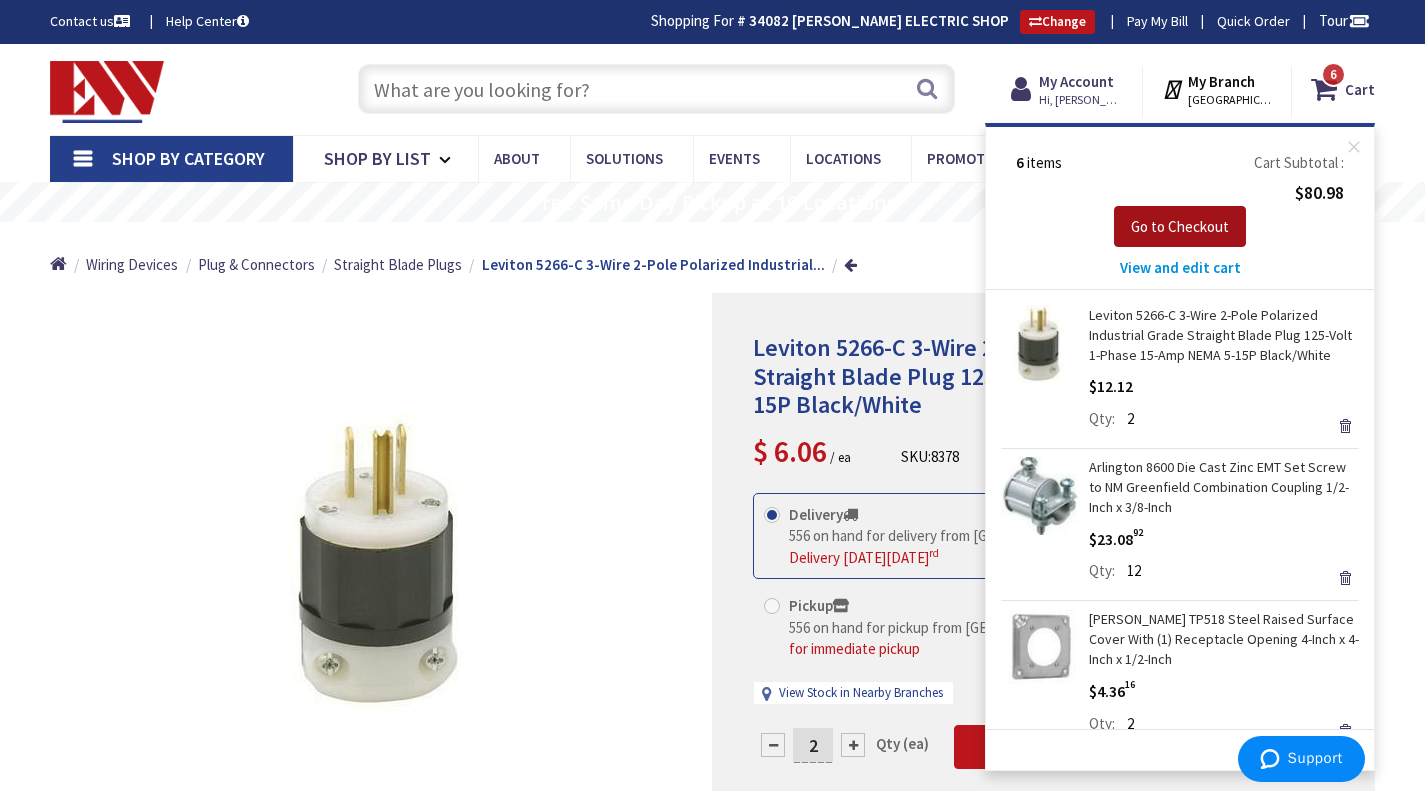click on "Go to Checkout" at bounding box center [1180, 226] 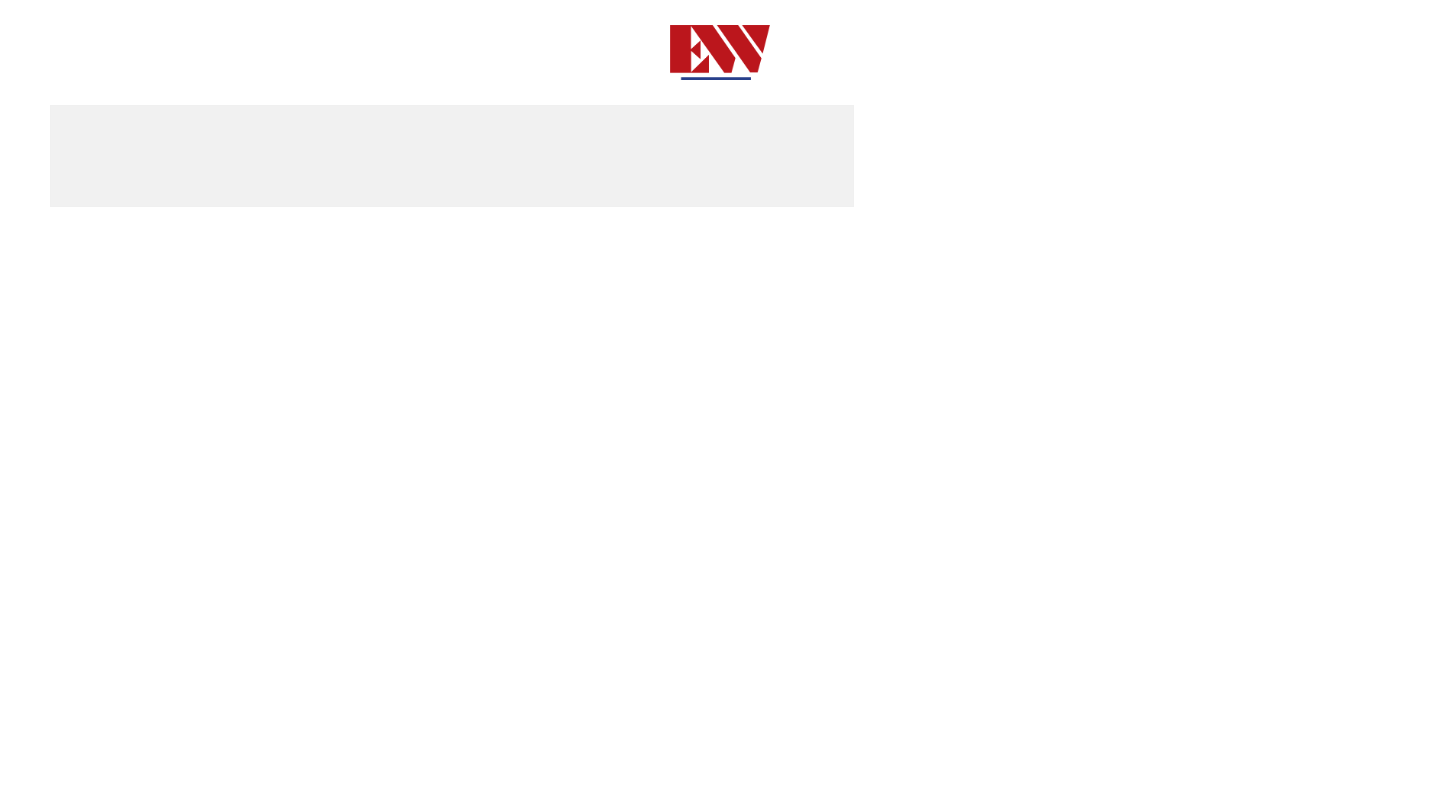 scroll, scrollTop: 0, scrollLeft: 0, axis: both 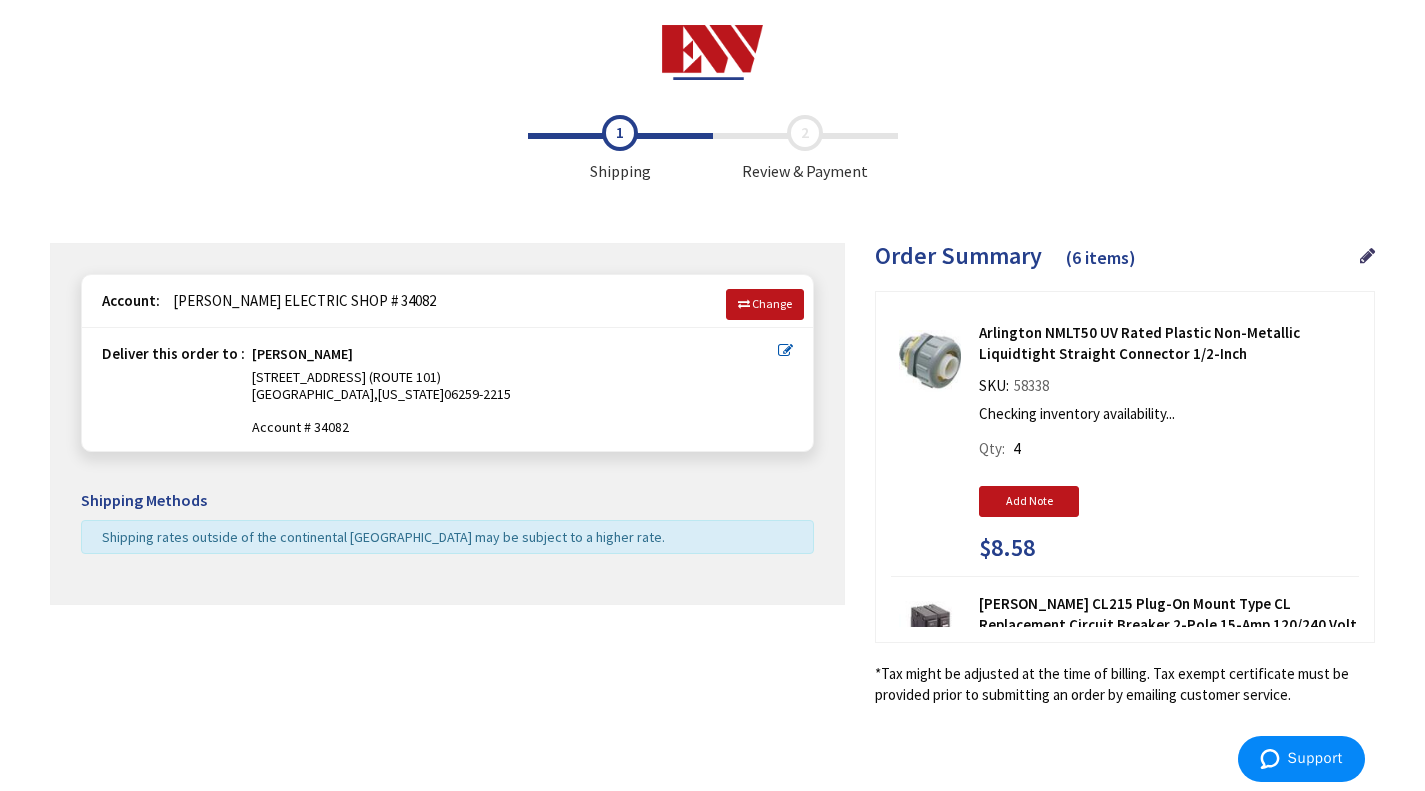 click on "Some items on your order are not available and will cause your order to be held. Please check order summary for further details.
Some items in your cart are discontinued.
[PERSON_NAME]
398 POMFRET ST
POMFRET ,  CT   06258-8002
Ship Here
[PERSON_NAME]
398 POMFRET ST
POMFRET ,  CT   06258-8002
Ship Here
[PERSON_NAME]" at bounding box center (447, 424) 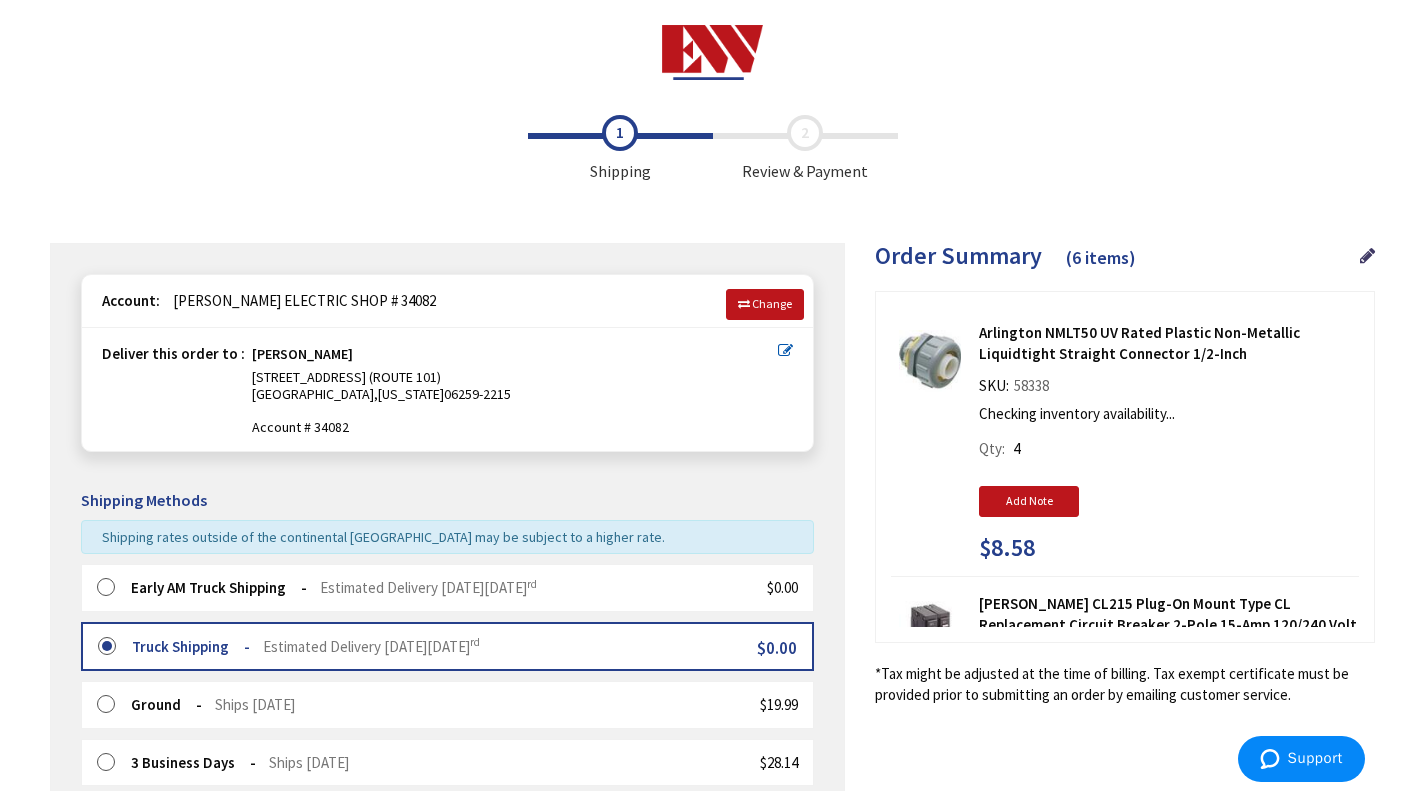 click at bounding box center (112, 588) 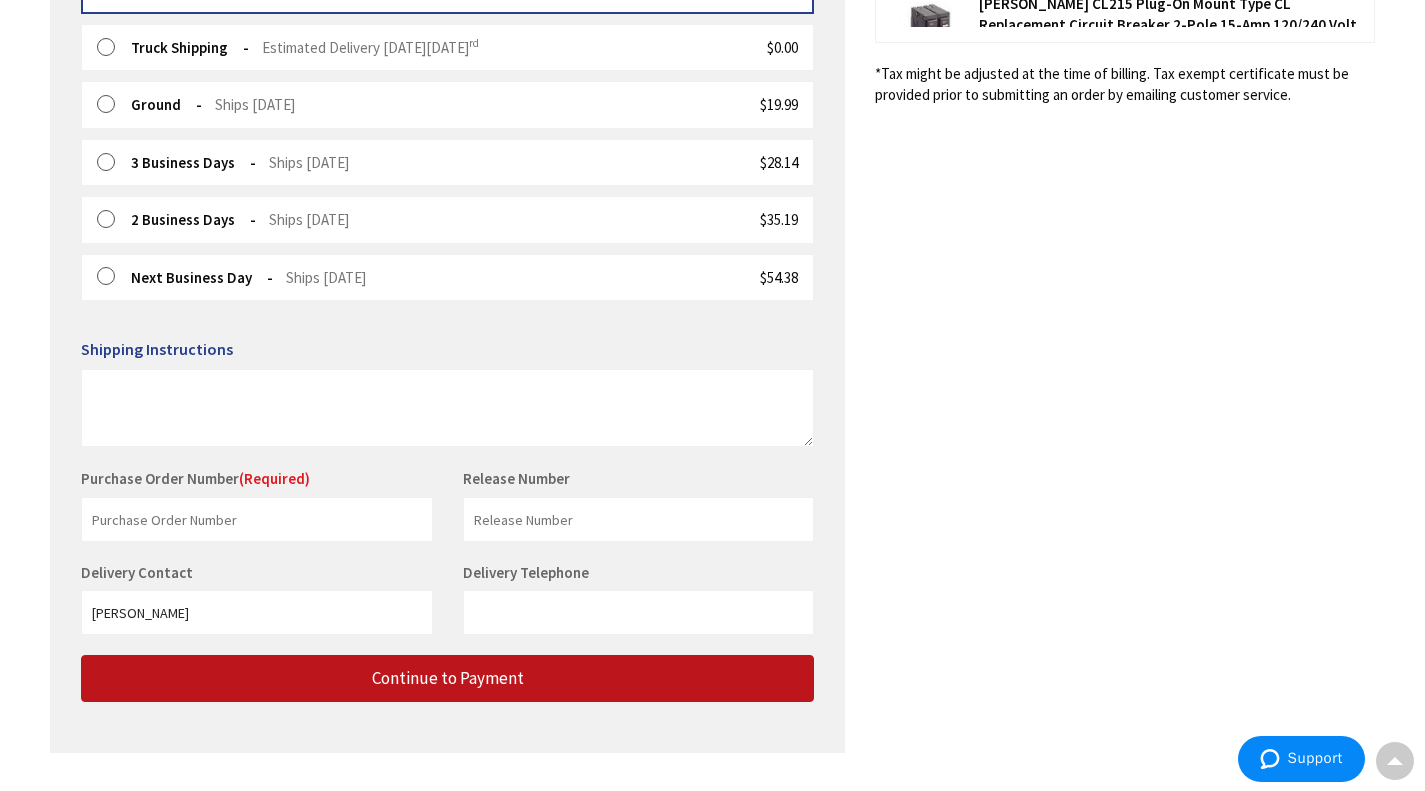 scroll, scrollTop: 600, scrollLeft: 0, axis: vertical 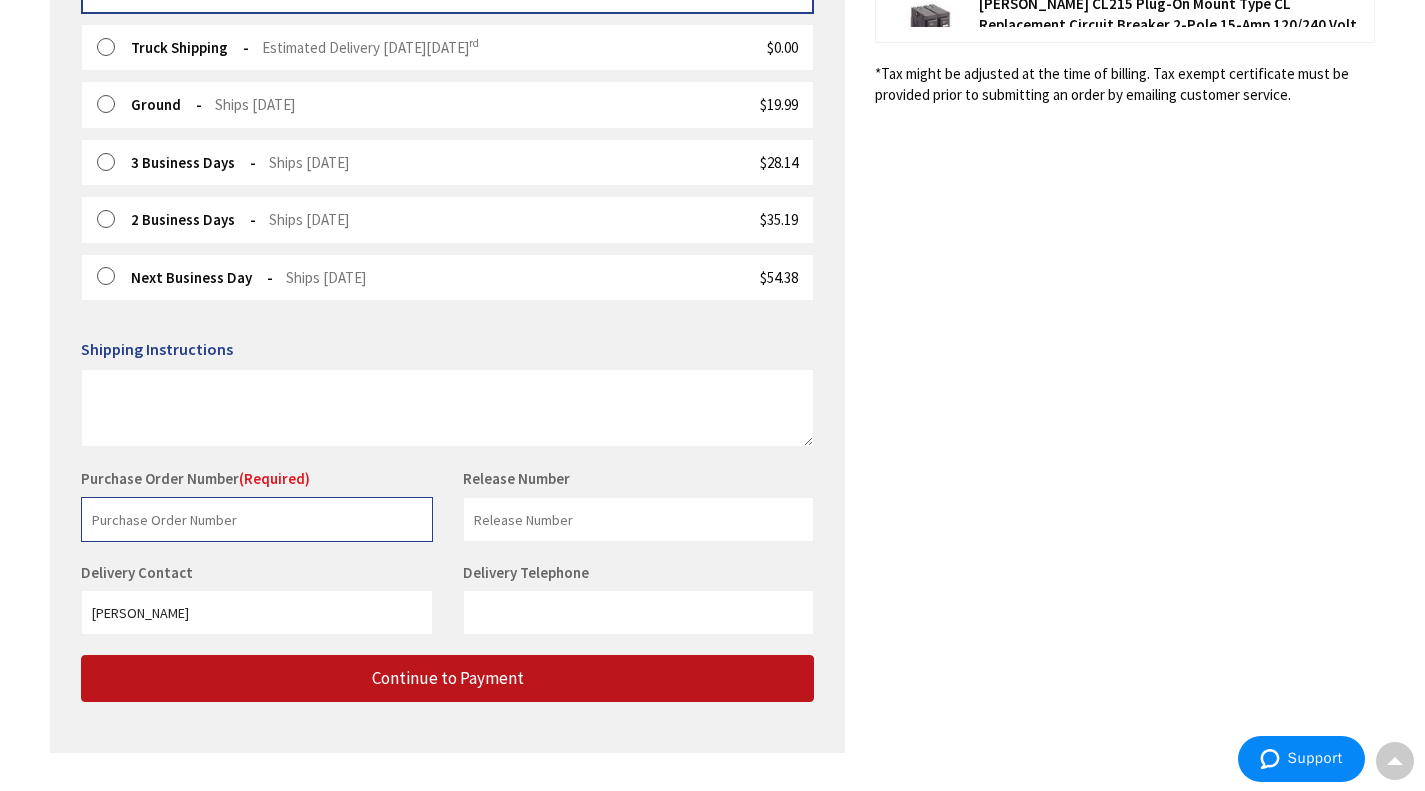 click at bounding box center [257, 519] 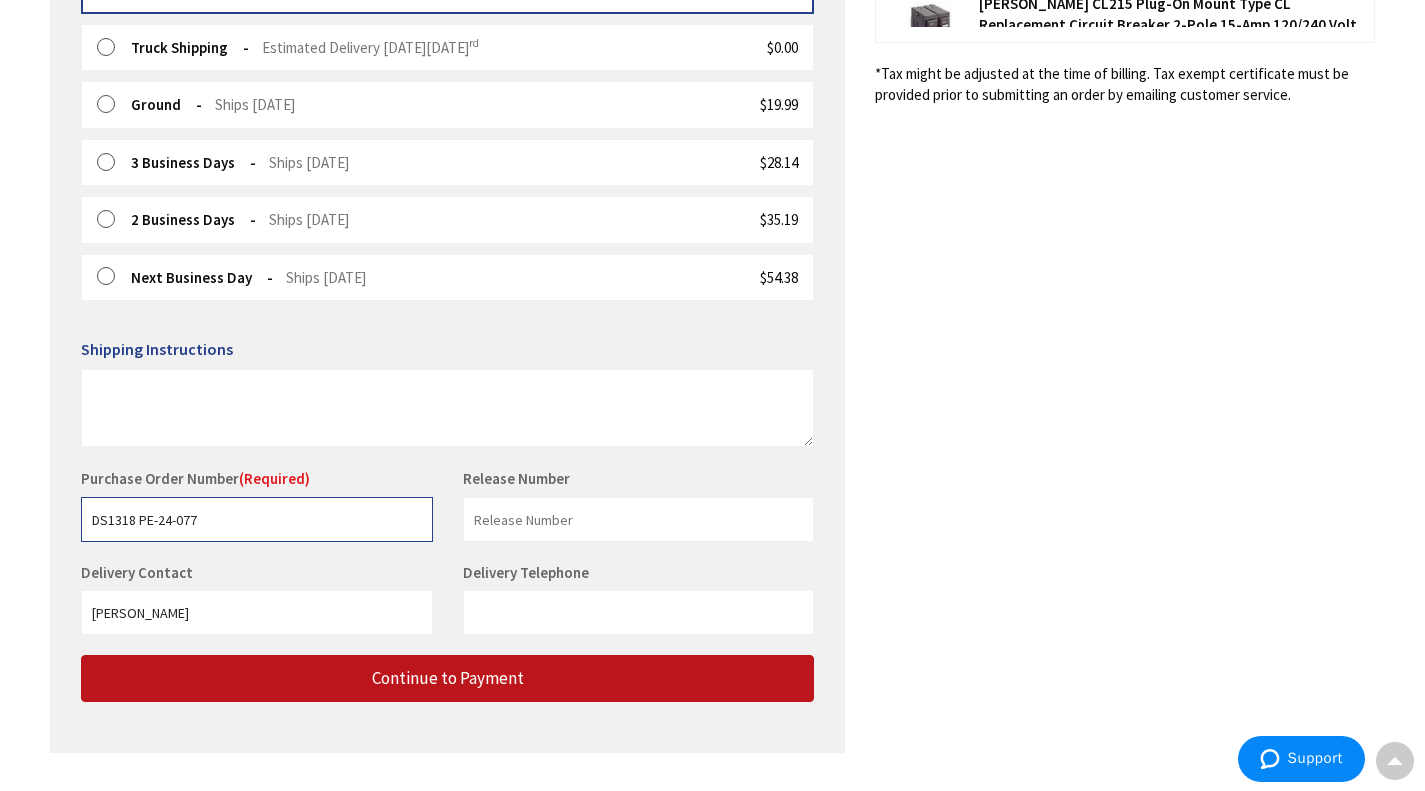 type on "DS1318 PE-24-077" 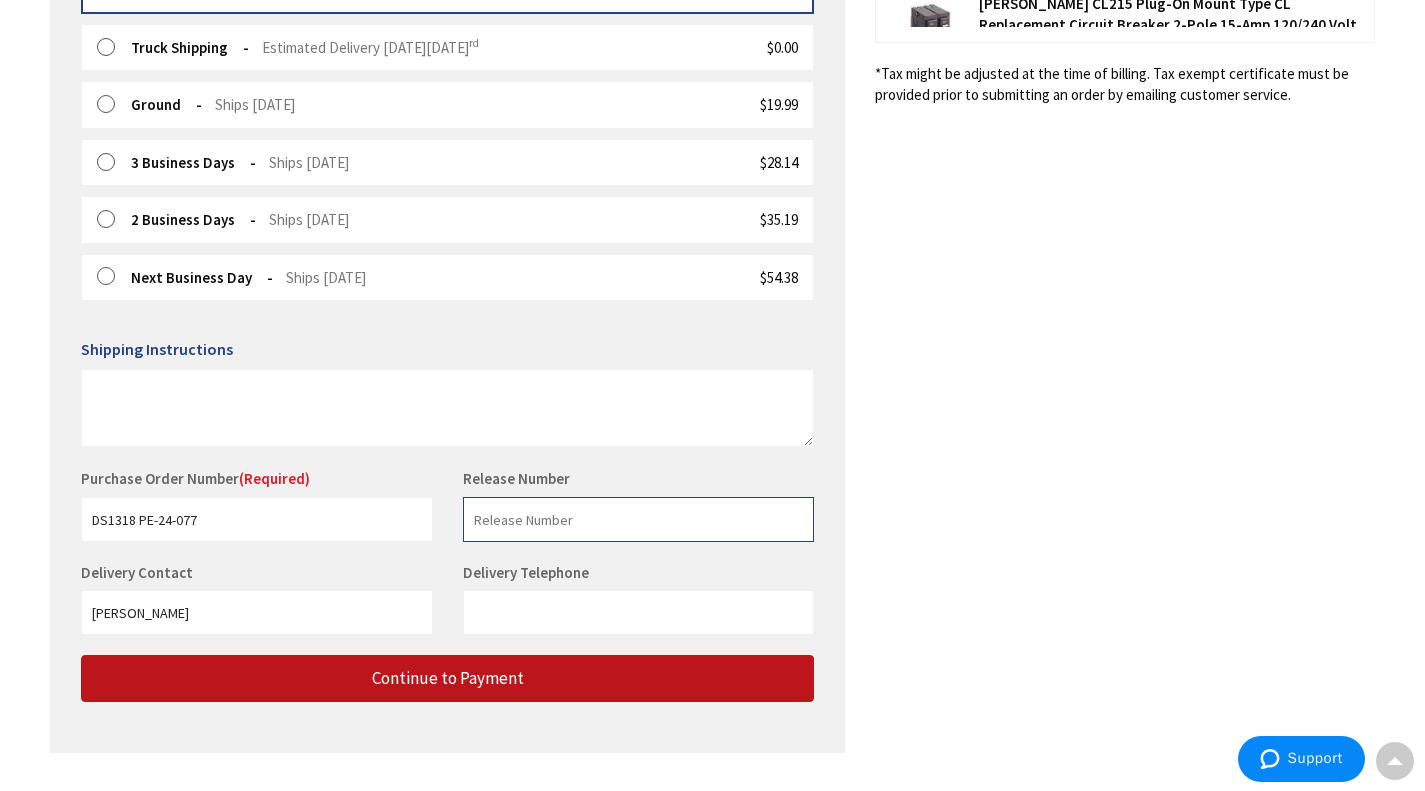 click at bounding box center [639, 519] 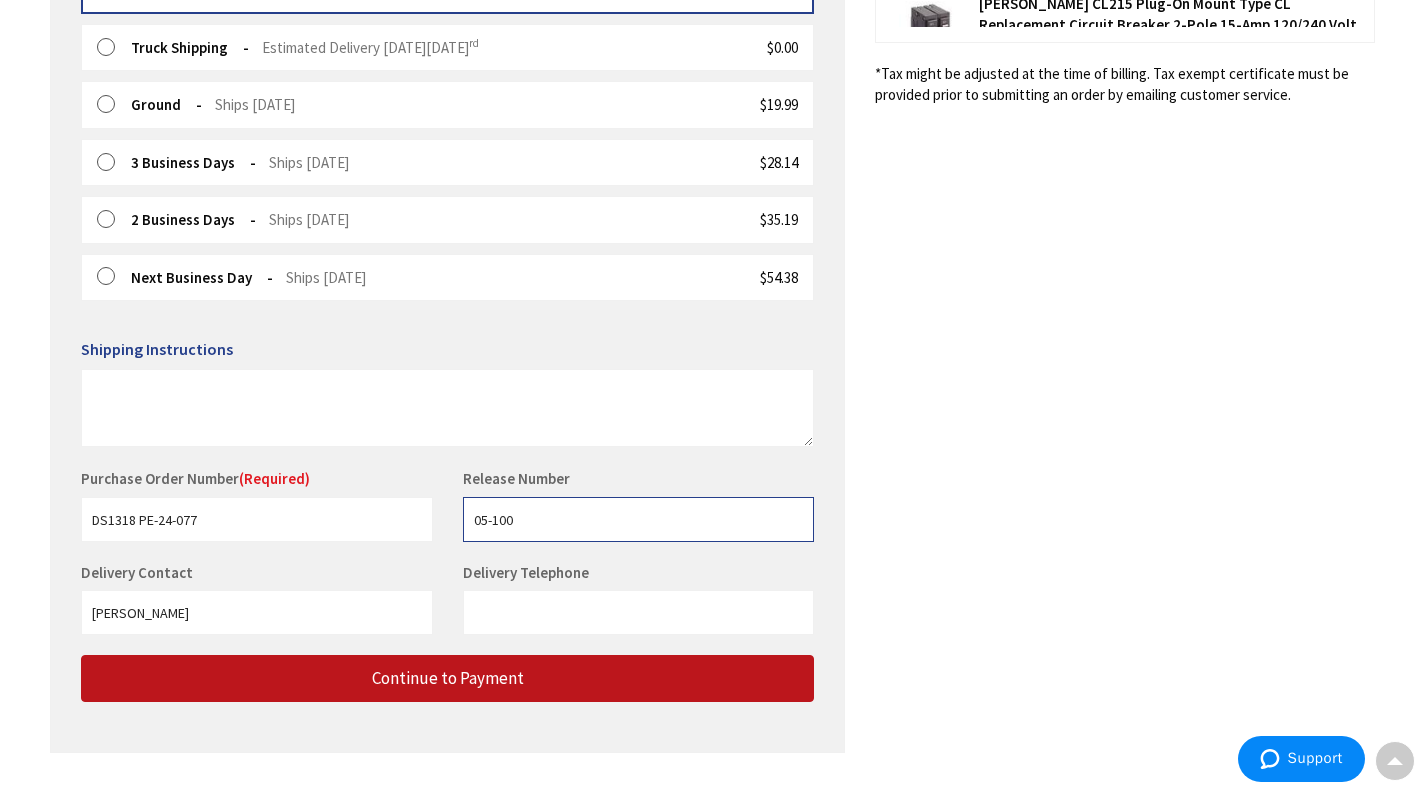 type on "05-100" 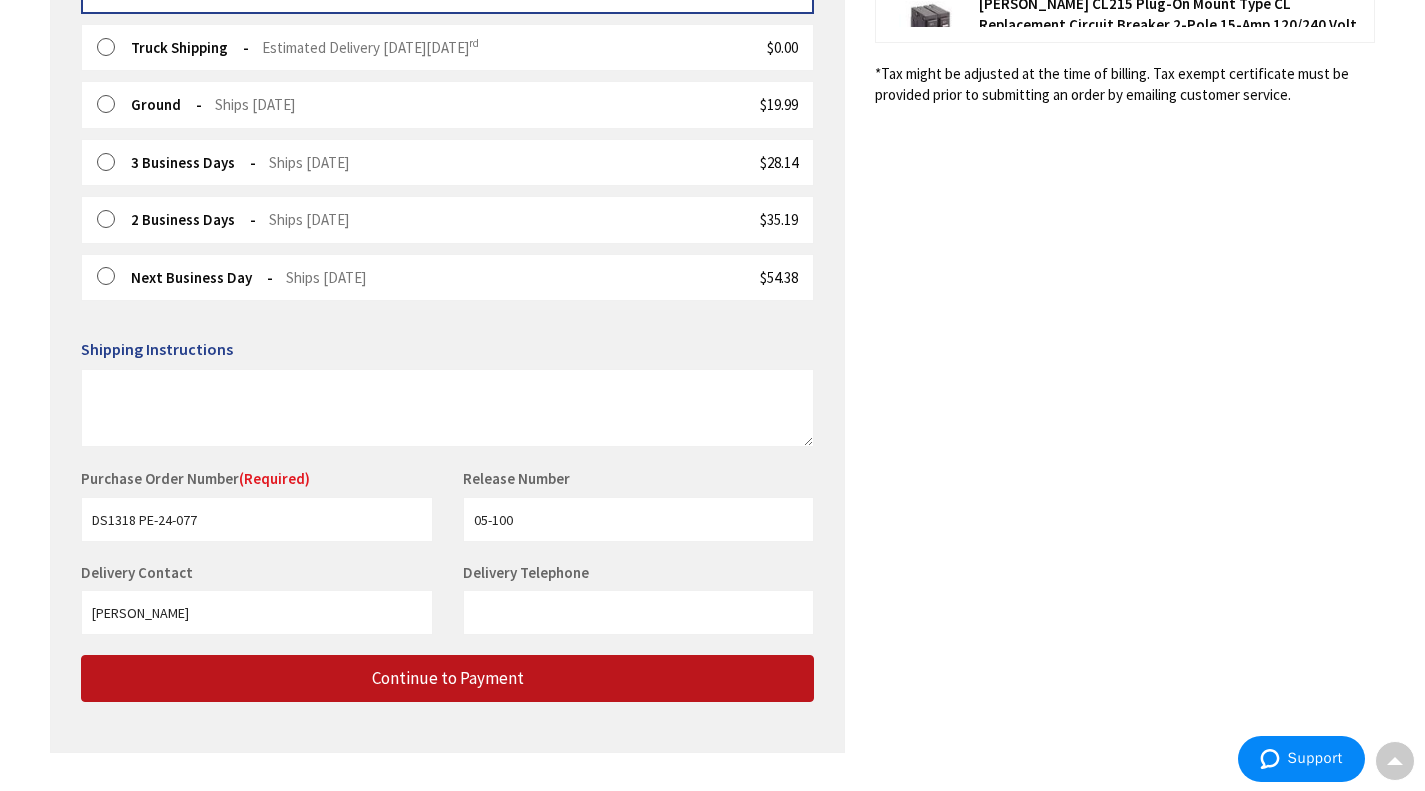 click on "Some items on your order are not available and will cause your order to be held. Please check order summary for further details.
Some items in your cart are discontinued.
[PERSON_NAME]
398 POMFRET ST
POMFRET ,  CT   06258-8002
Ship Here
[PERSON_NAME]
398 POMFRET ST
POMFRET ,  CT   06258-8002
Ship Here
[PERSON_NAME]" at bounding box center (447, 198) 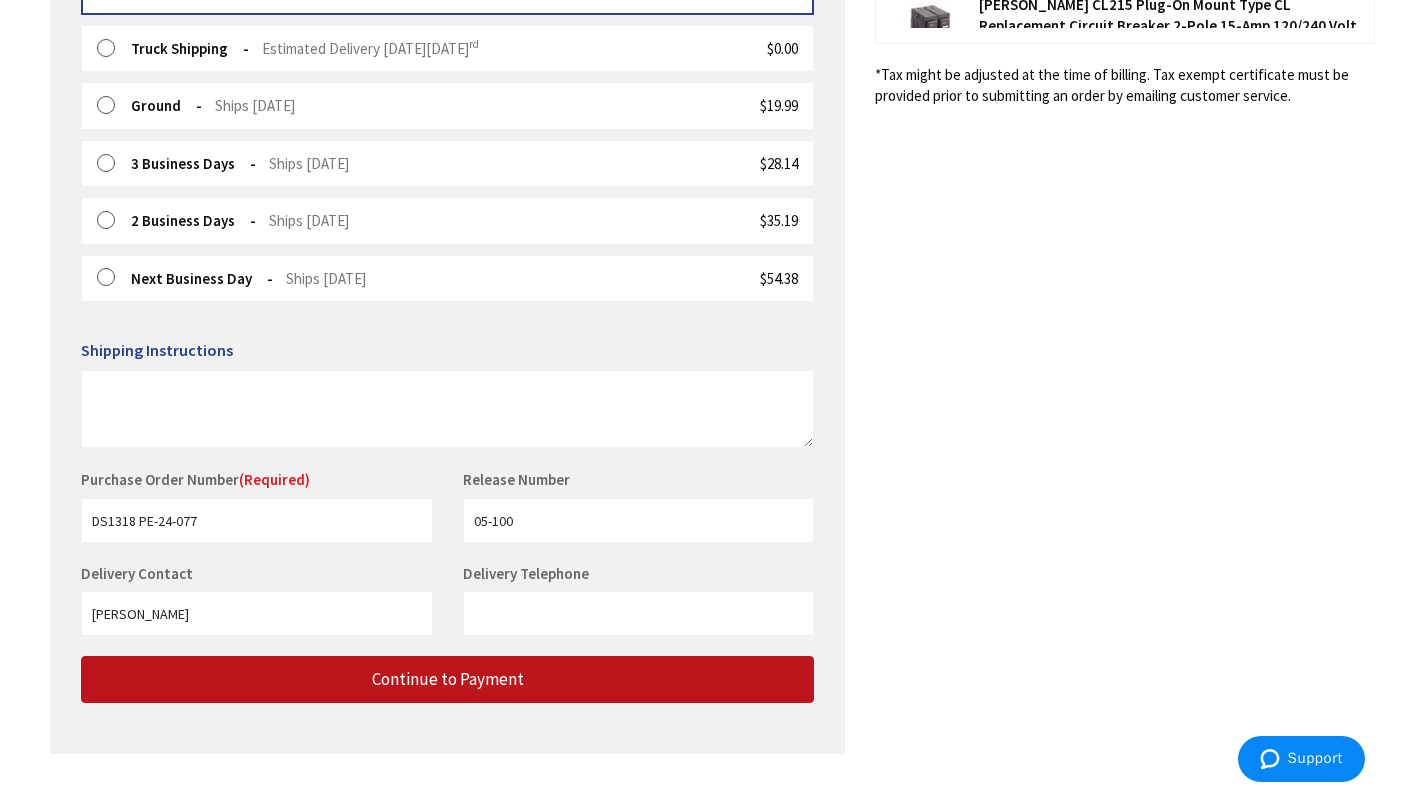 scroll, scrollTop: 687, scrollLeft: 0, axis: vertical 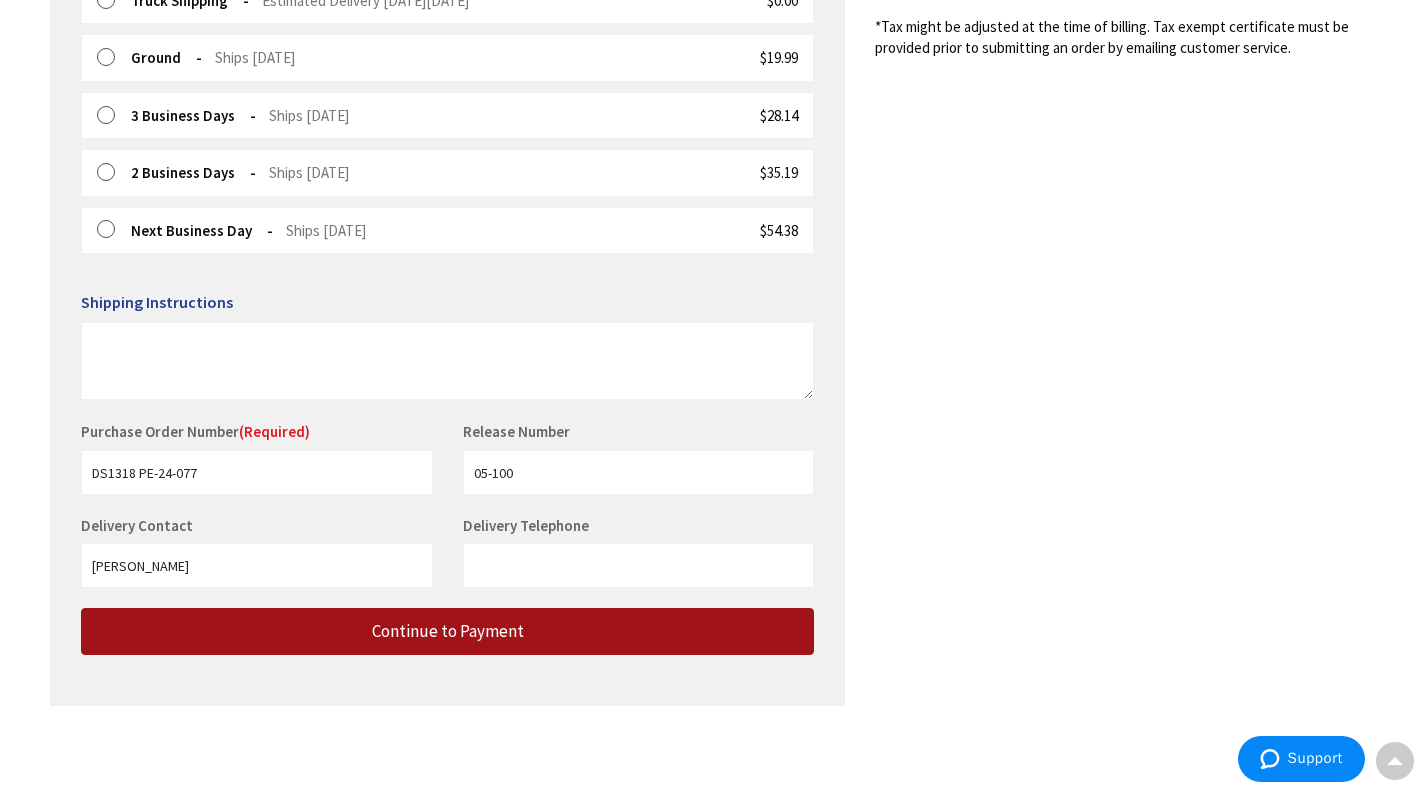 click on "Continue to Payment" at bounding box center (448, 631) 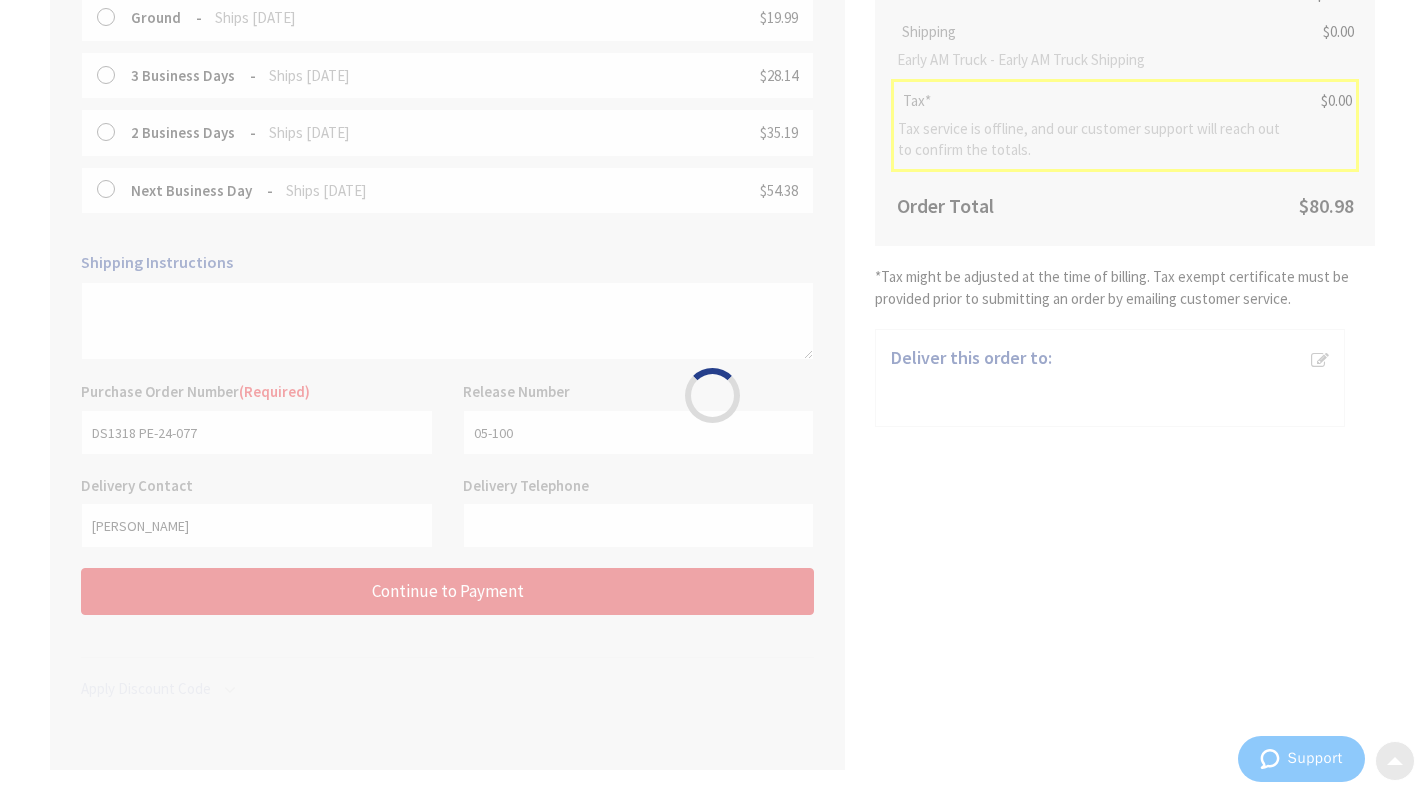 scroll, scrollTop: 0, scrollLeft: 0, axis: both 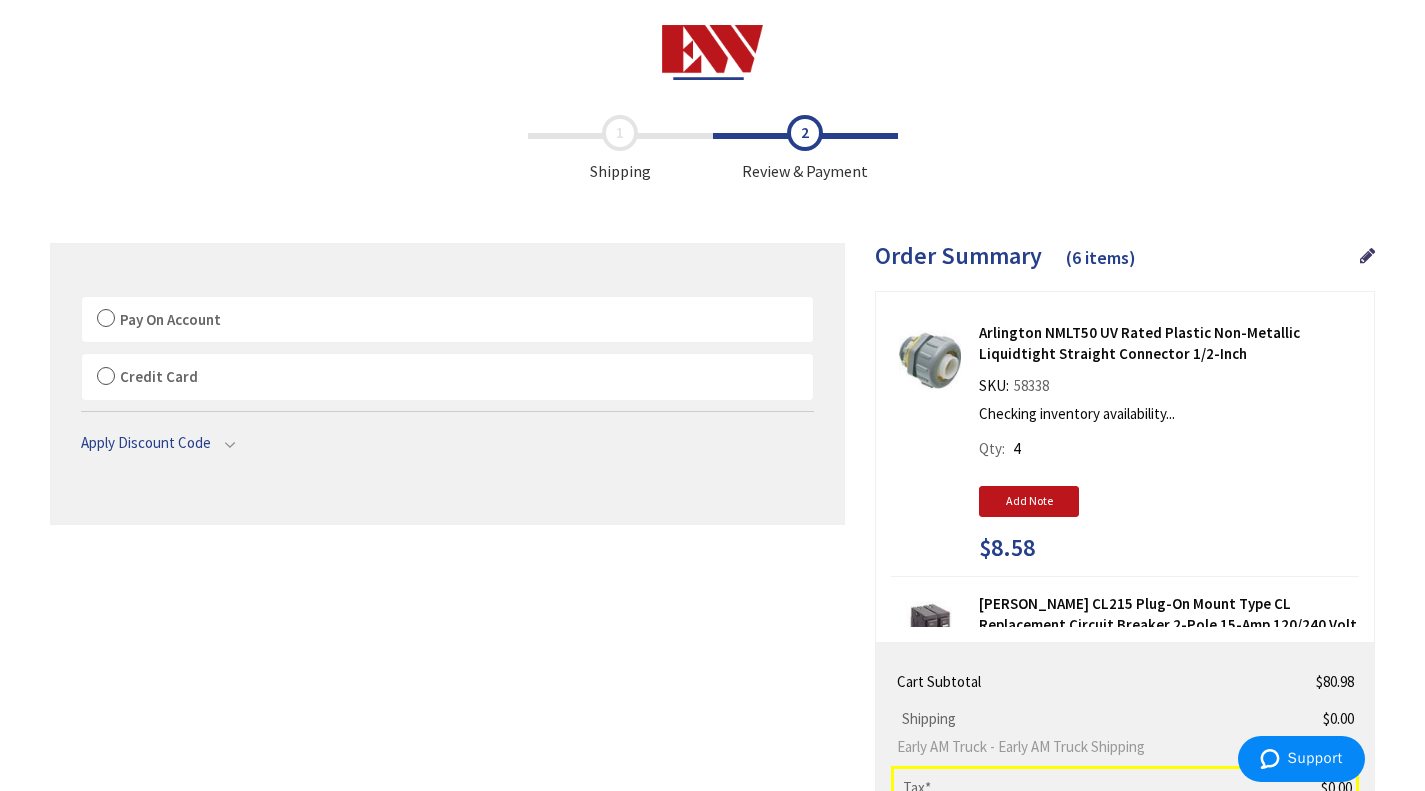 click on "Pay On Account" at bounding box center [447, 320] 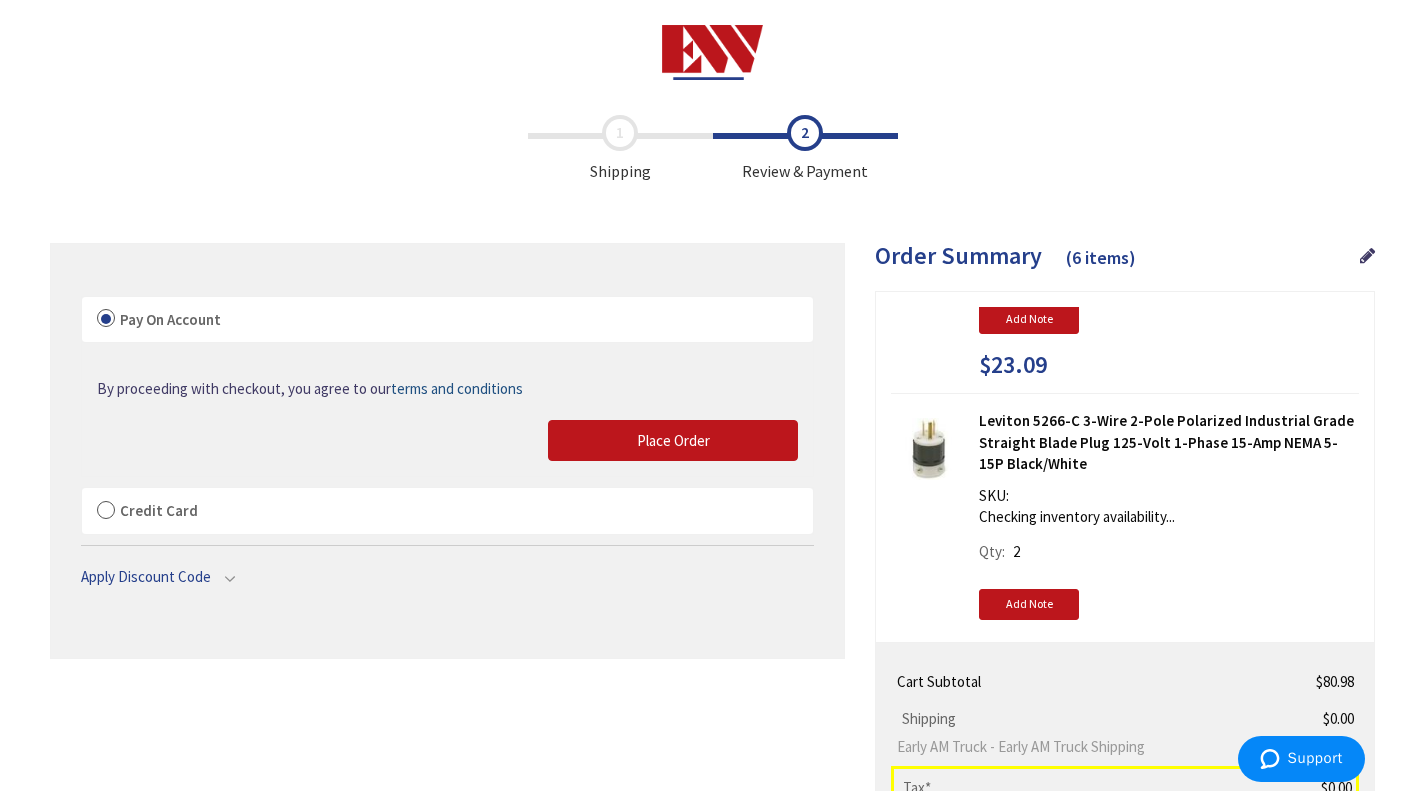 scroll, scrollTop: 1294, scrollLeft: 0, axis: vertical 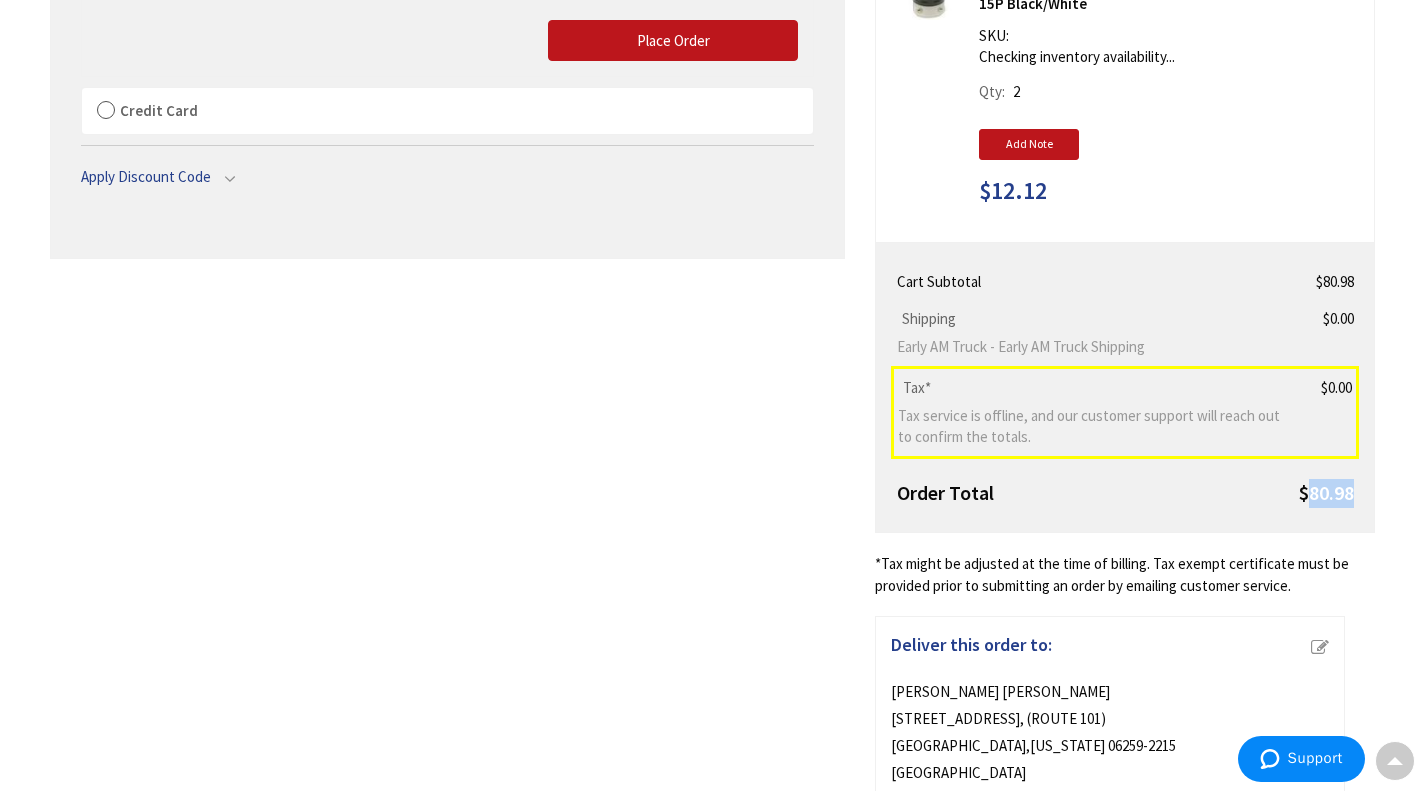 drag, startPoint x: 1353, startPoint y: 496, endPoint x: 1311, endPoint y: 489, distance: 42.579338 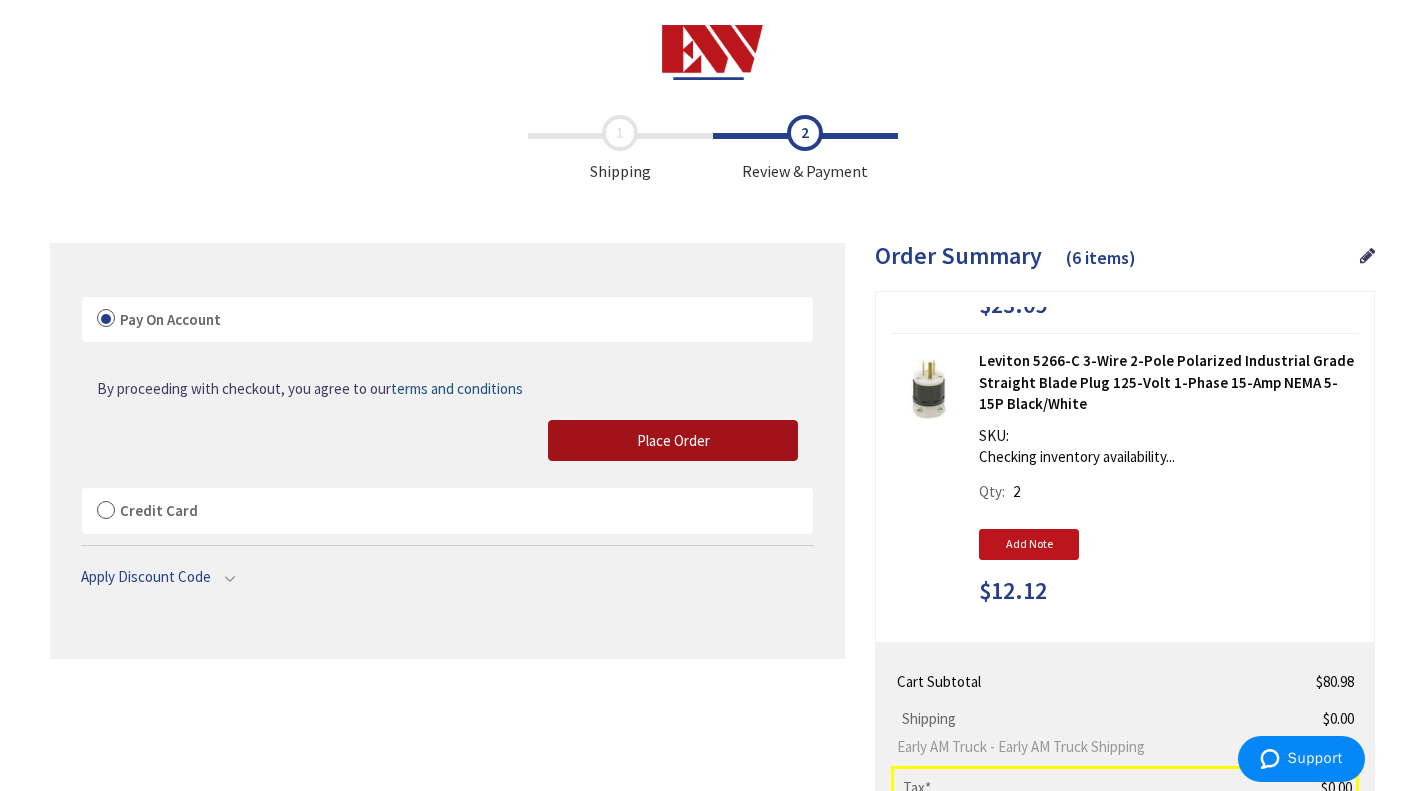 click on "Place Order" at bounding box center (673, 440) 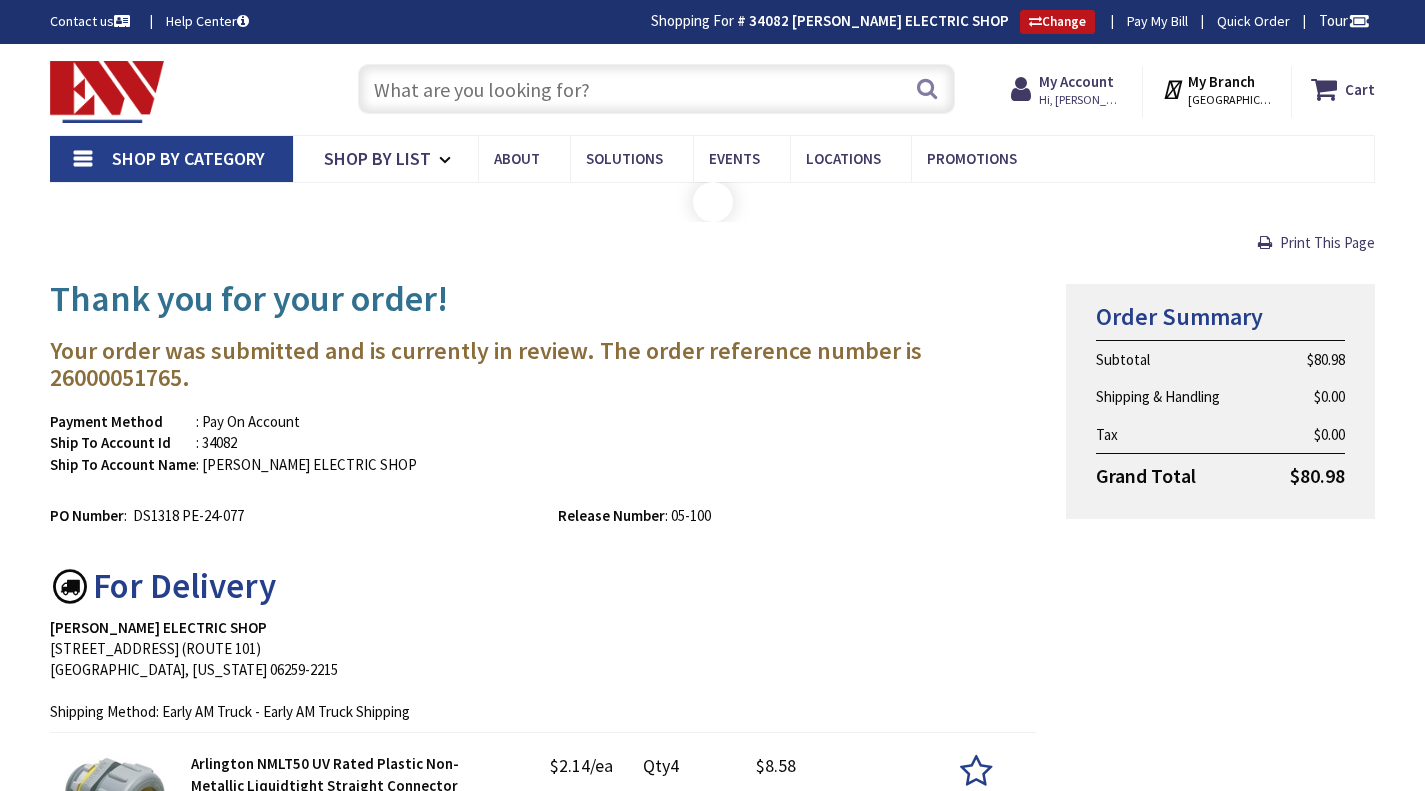 scroll, scrollTop: 0, scrollLeft: 0, axis: both 